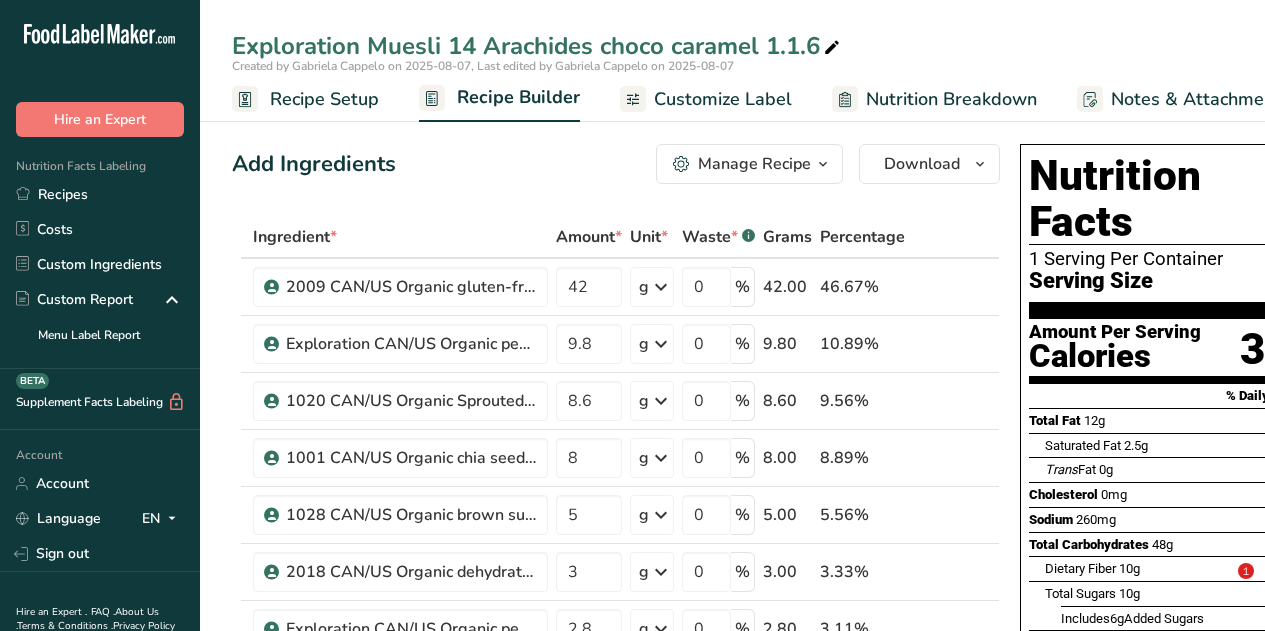 scroll, scrollTop: 202, scrollLeft: 0, axis: vertical 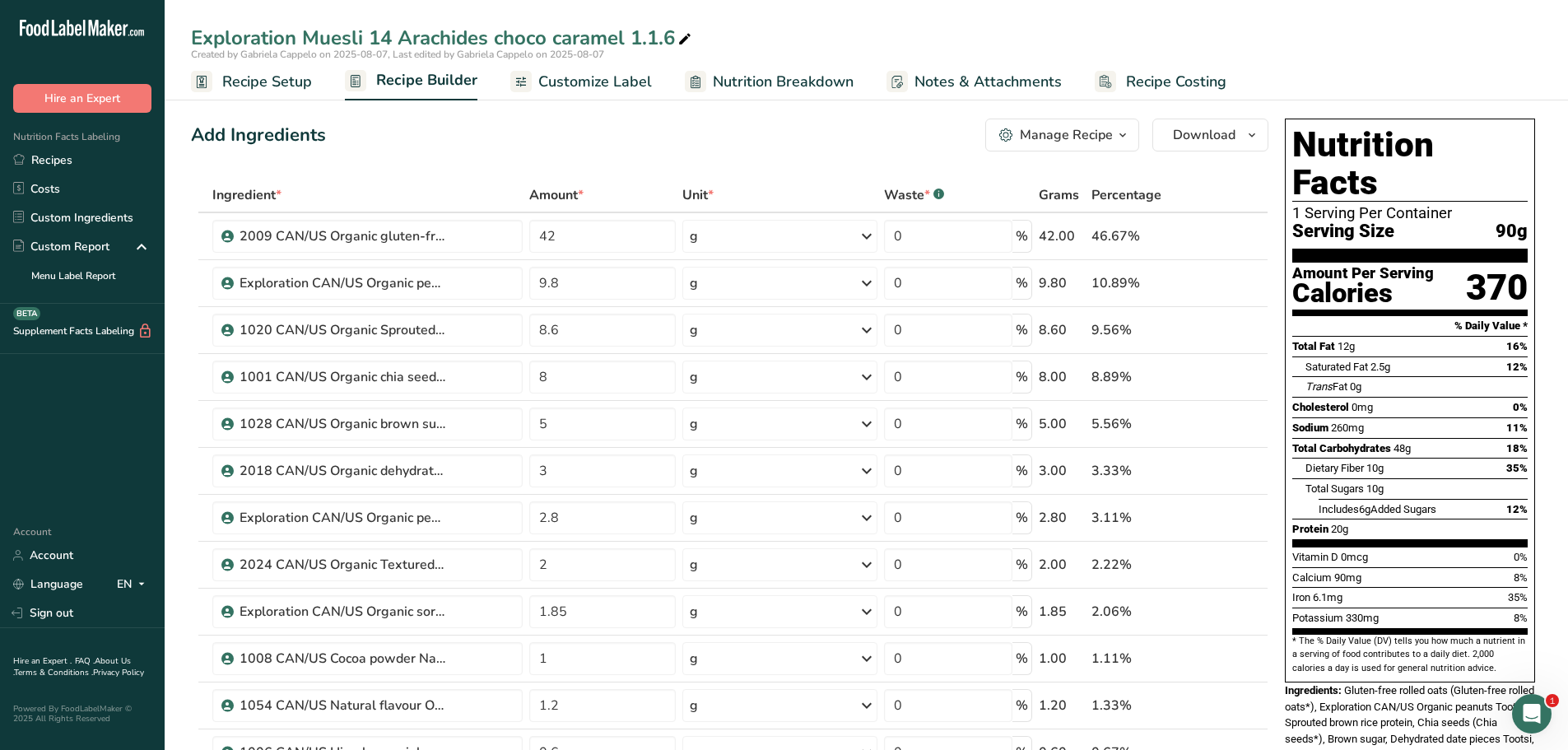 click on "Nutrition Breakdown" at bounding box center [783, 82] 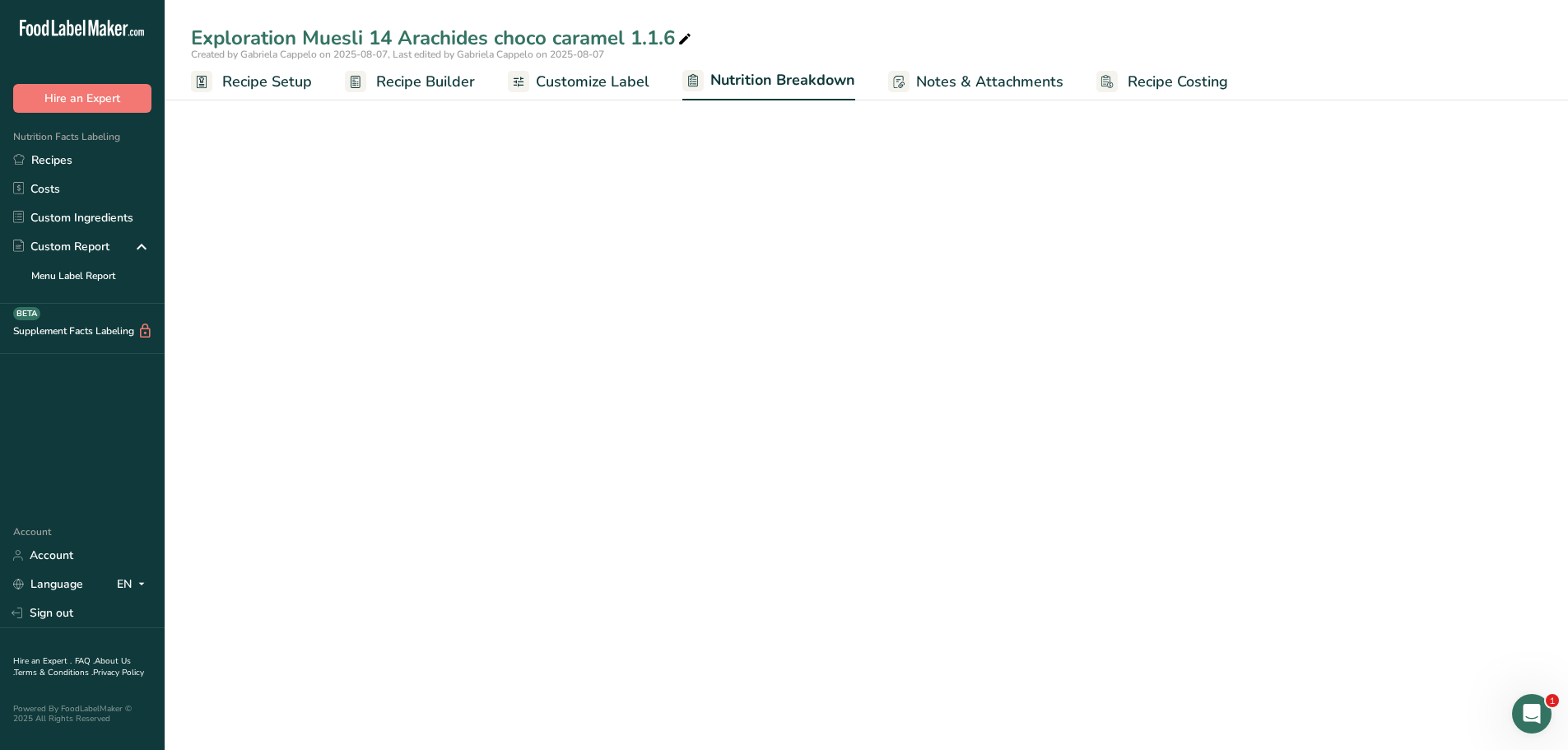 select on "Calories" 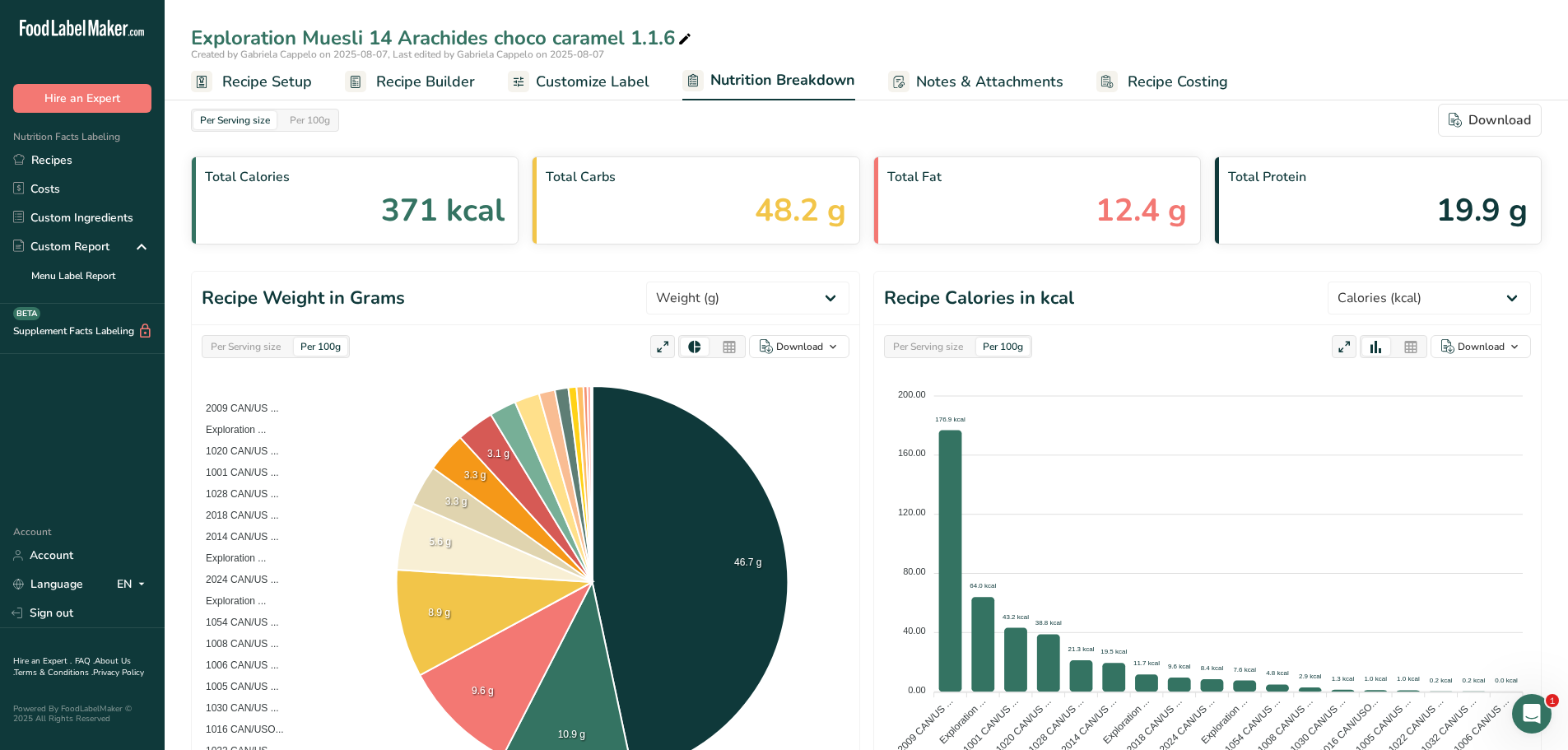 scroll, scrollTop: 0, scrollLeft: 0, axis: both 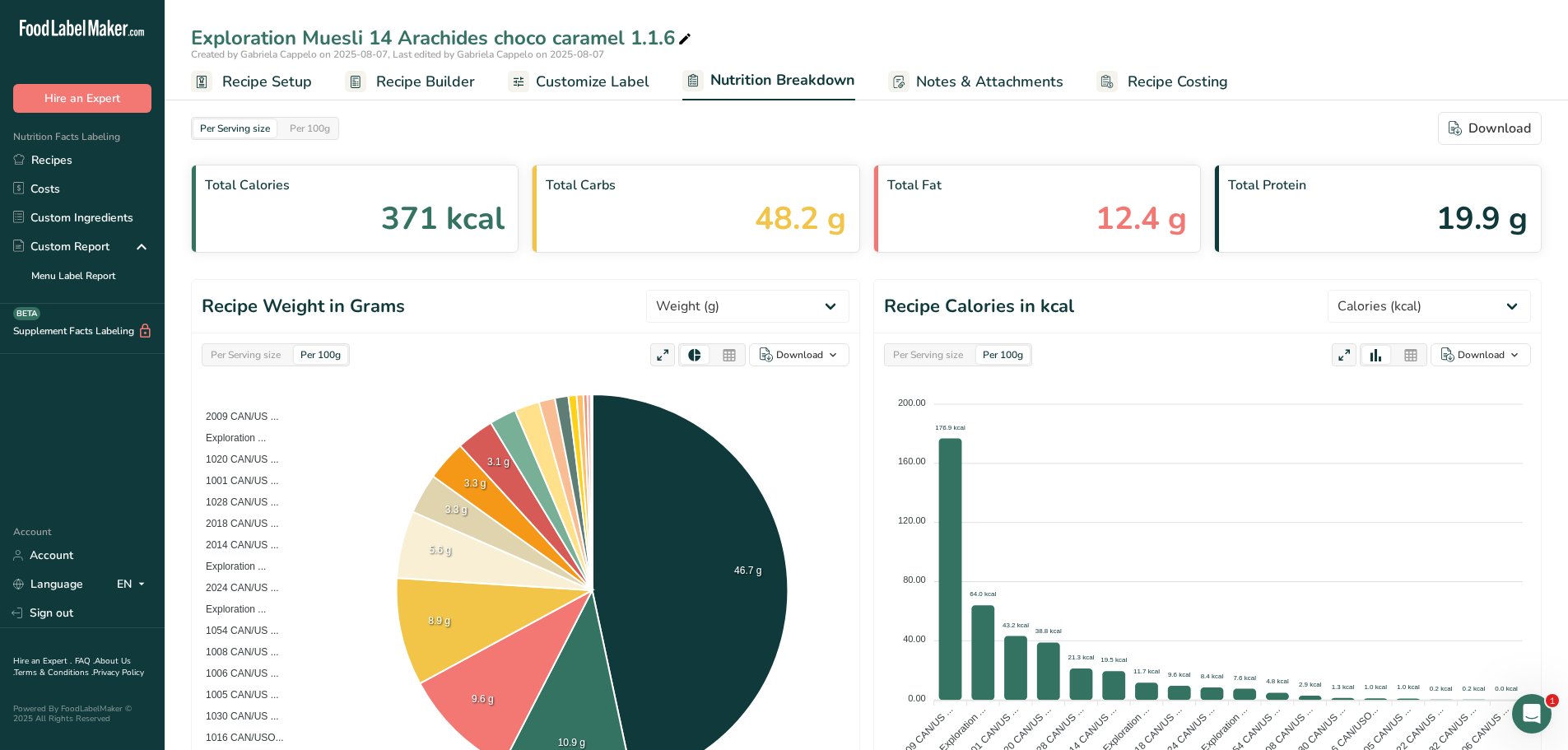 click on "Recipe Builder" at bounding box center (426, 82) 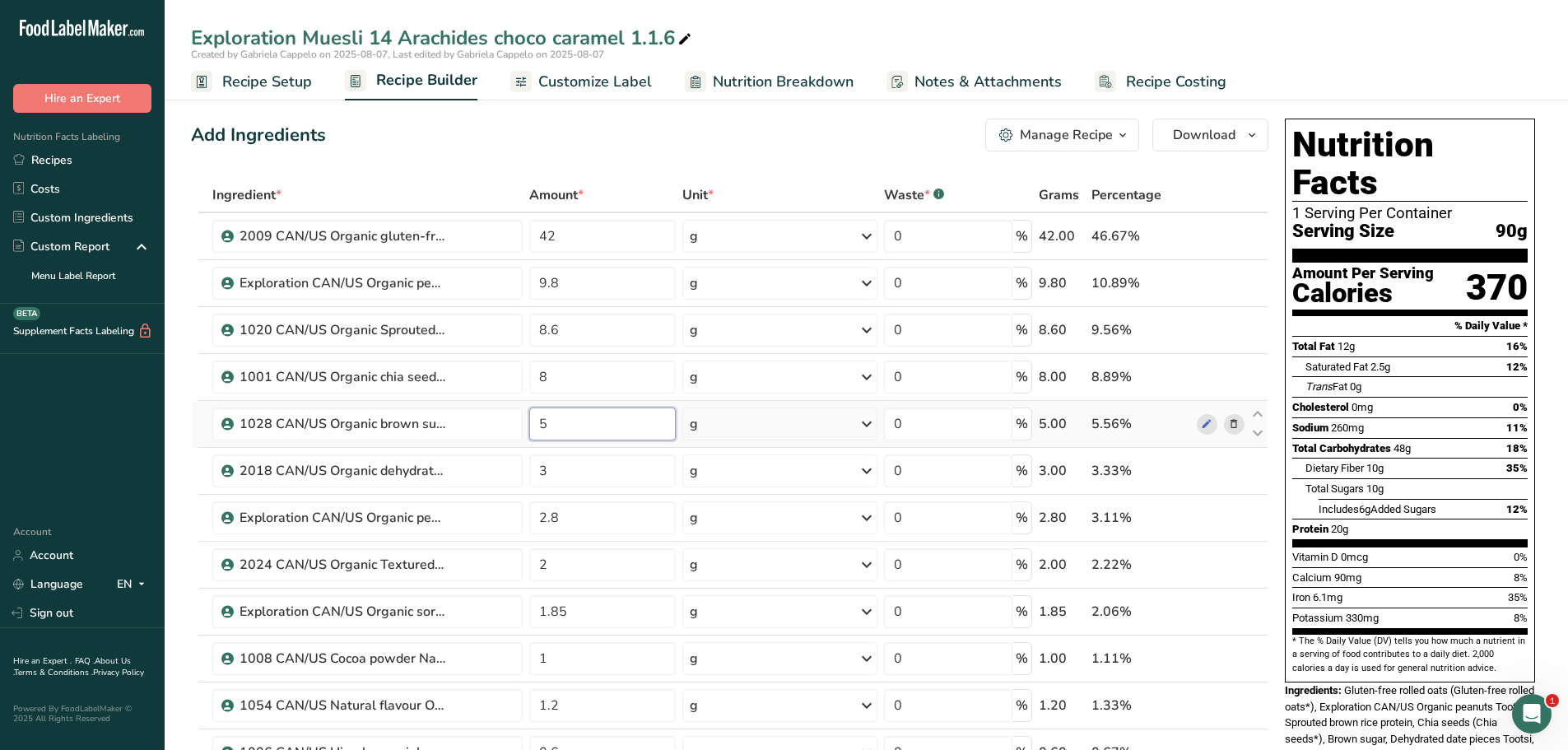 click on "5" at bounding box center (603, 424) 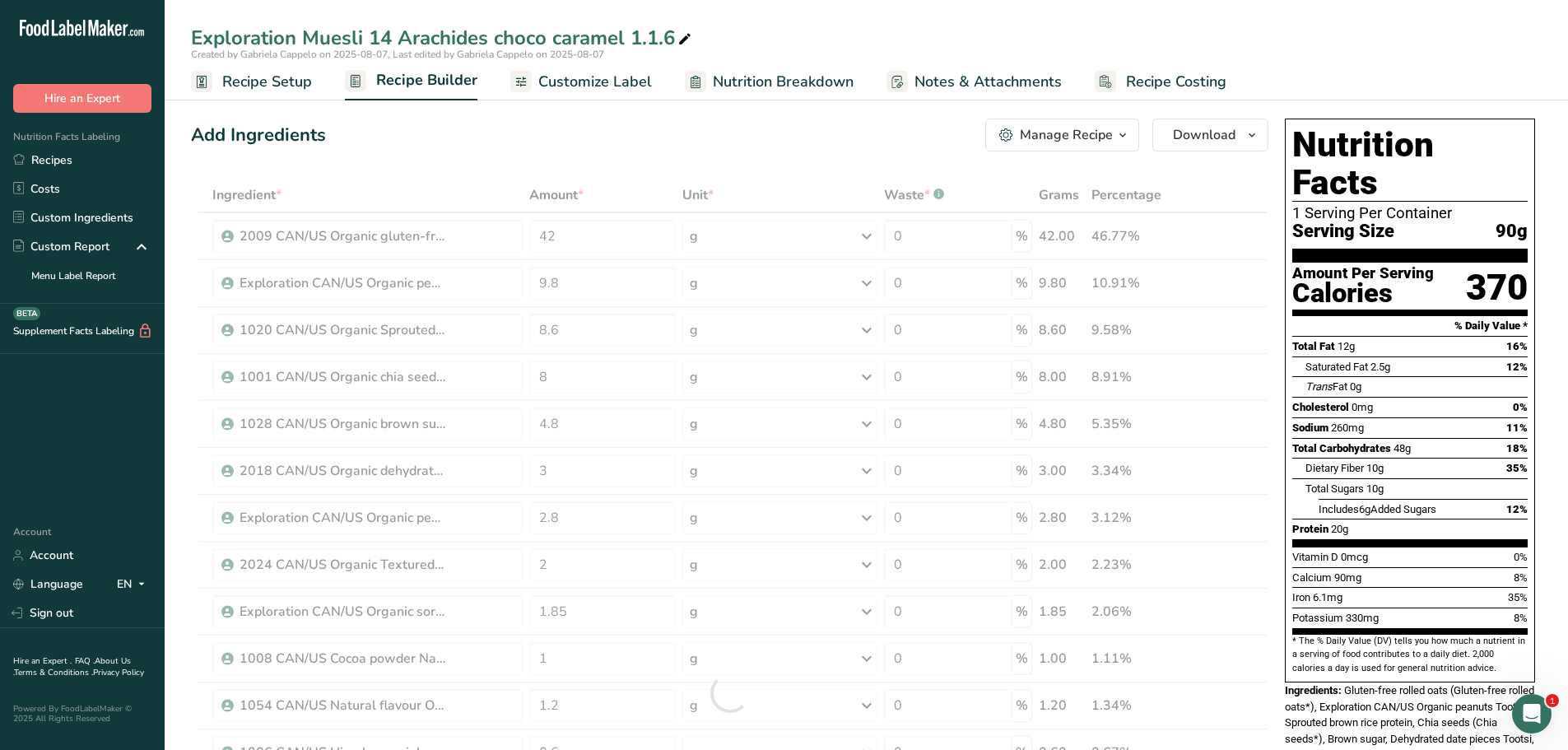 click on "Add Ingredients
Manage Recipe         Delete Recipe           Duplicate Recipe             Scale Recipe             Save as Sub-Recipe   .a-a{fill:#347362;}.b-a{fill:#fff;}                               Nutrition Breakdown                 Recipe Card
NEW
Amino Acids Pattern Report           Activity History
Download
Choose your preferred label style
Standard FDA label
Standard FDA label
The most common format for nutrition facts labels in compliance with the FDA's typeface, style and requirements
Tabular FDA label
A label format compliant with the FDA regulations presented in a tabular (horizontal) display.
Linear FDA label
A simple linear display for small sized packages.
Simplified FDA label" at bounding box center [734, 943] 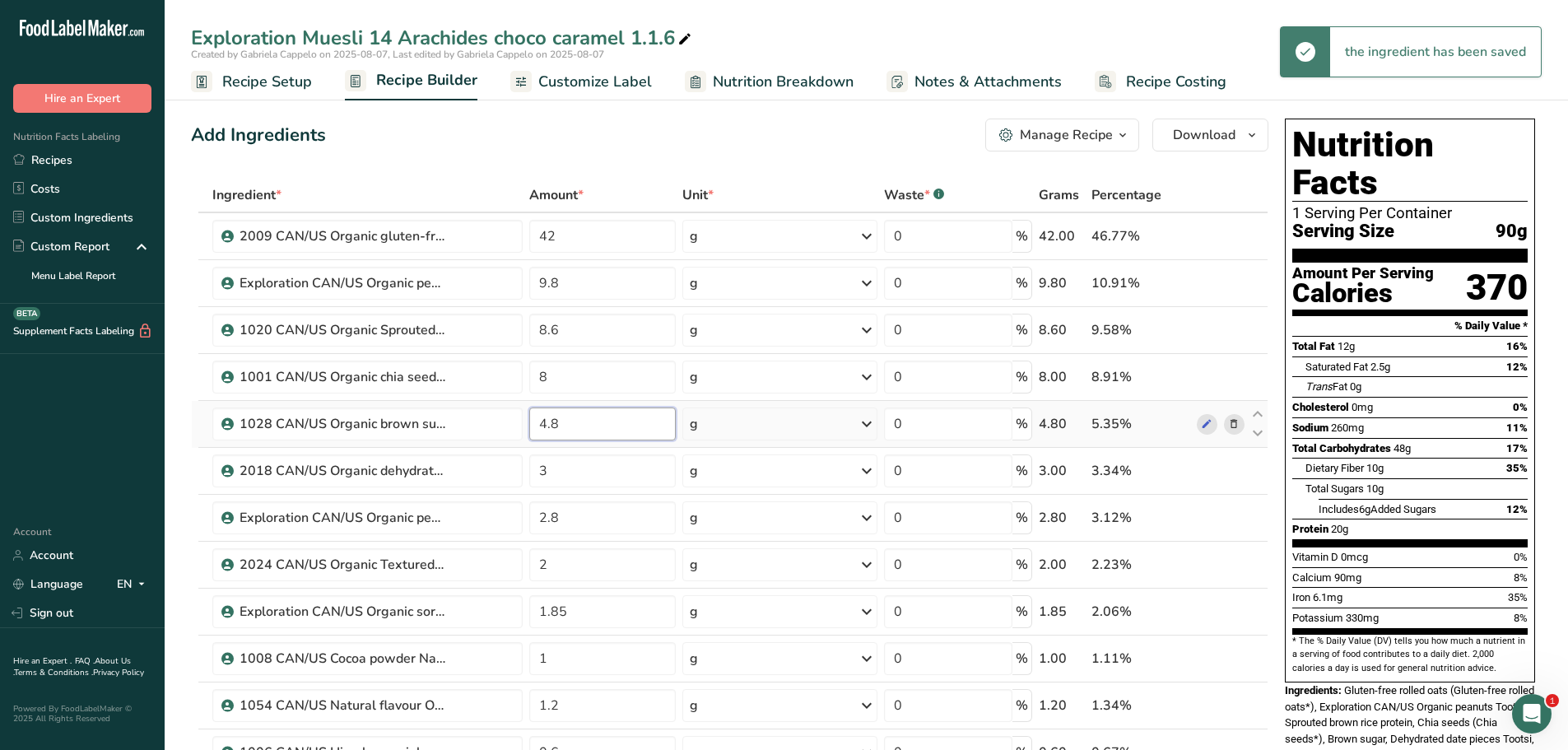click on "4.8" at bounding box center [603, 424] 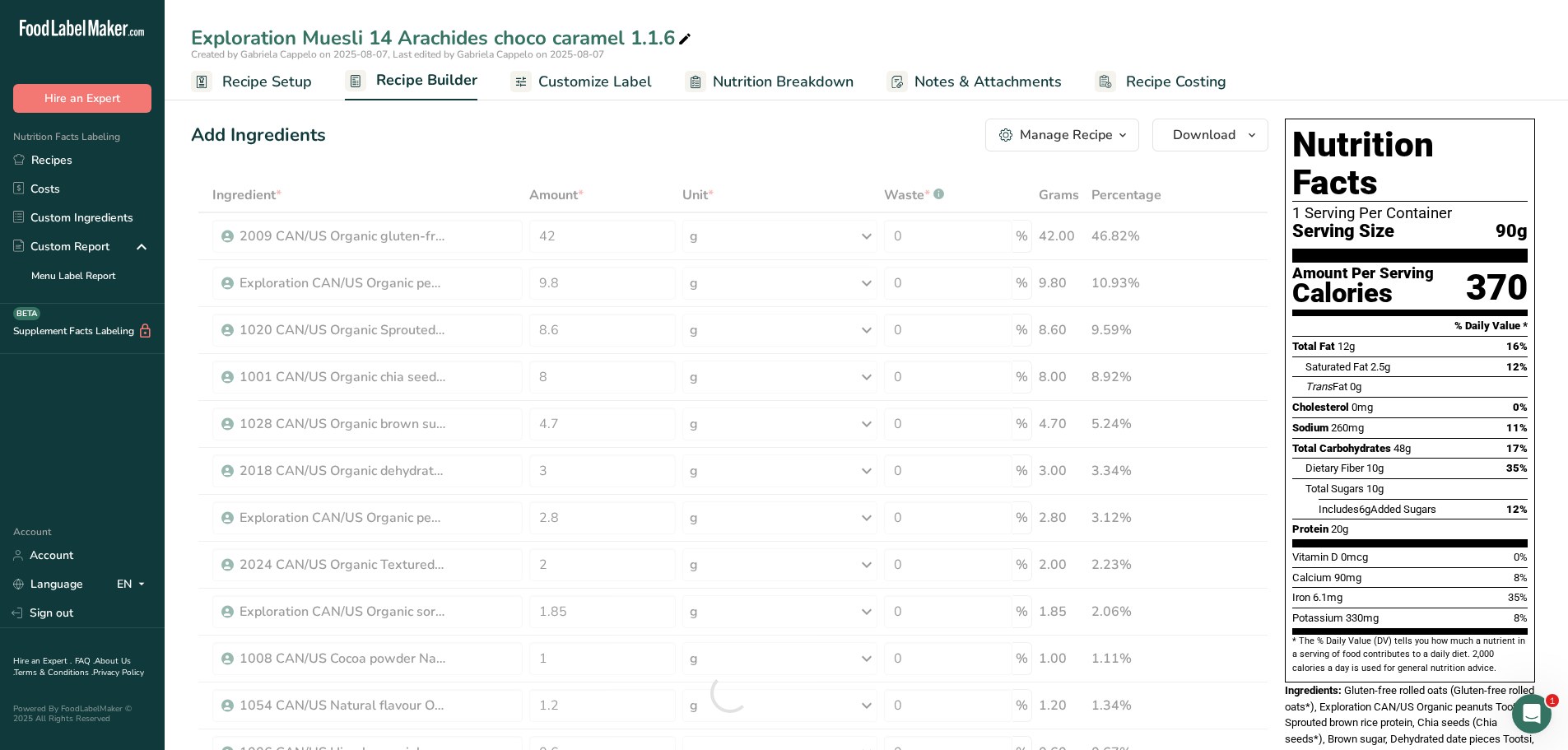 click on "Add Ingredients
Manage Recipe         Delete Recipe           Duplicate Recipe             Scale Recipe             Save as Sub-Recipe   .a-a{fill:#347362;}.b-a{fill:#fff;}                               Nutrition Breakdown                 Recipe Card
NEW
Amino Acids Pattern Report           Activity History
Download
Choose your preferred label style
Standard FDA label
Standard FDA label
The most common format for nutrition facts labels in compliance with the FDA's typeface, style and requirements
Tabular FDA label
A label format compliant with the FDA regulations presented in a tabular (horizontal) display.
Linear FDA label
A simple linear display for small sized packages.
Simplified FDA label" at bounding box center [729, 135] 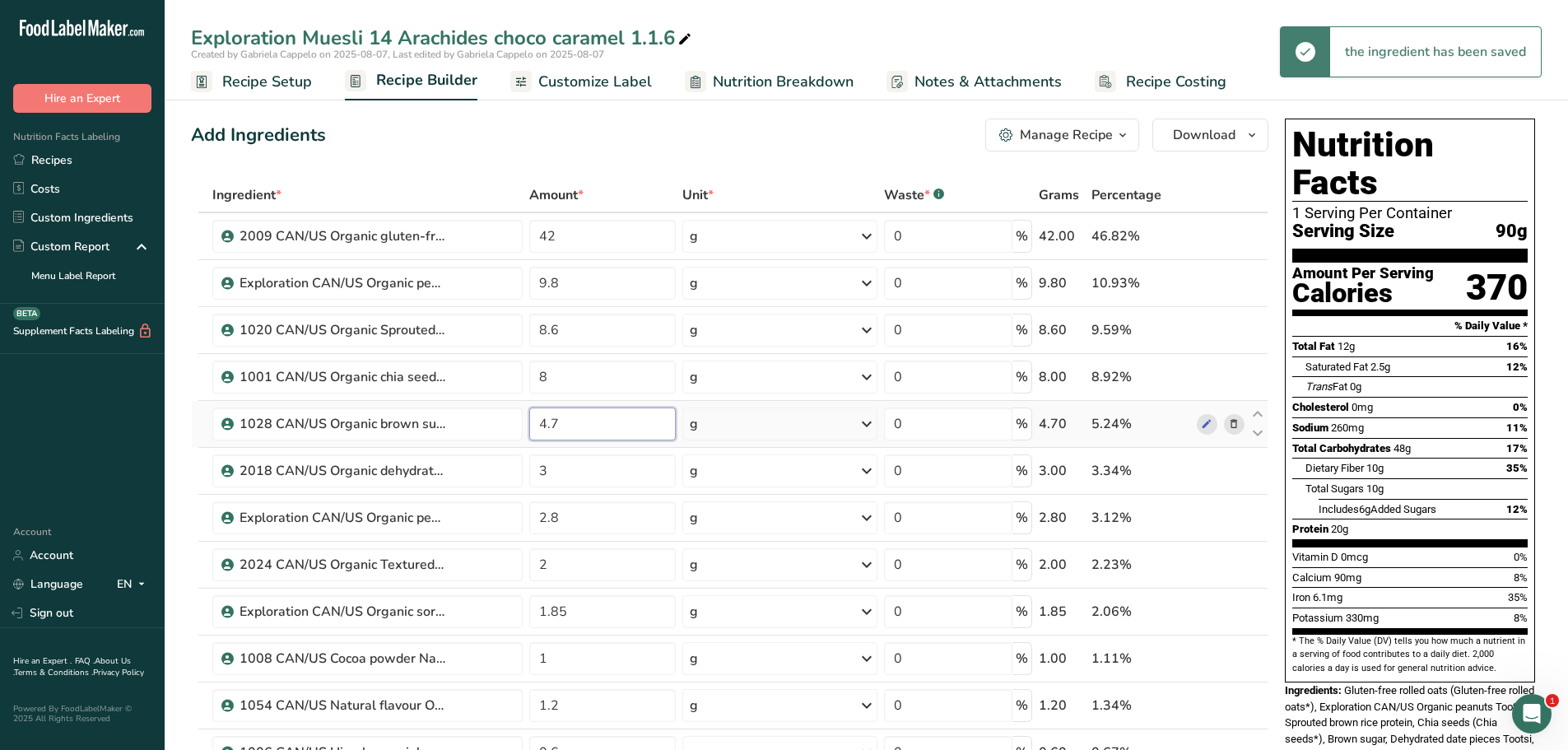 click on "4.7" at bounding box center (603, 424) 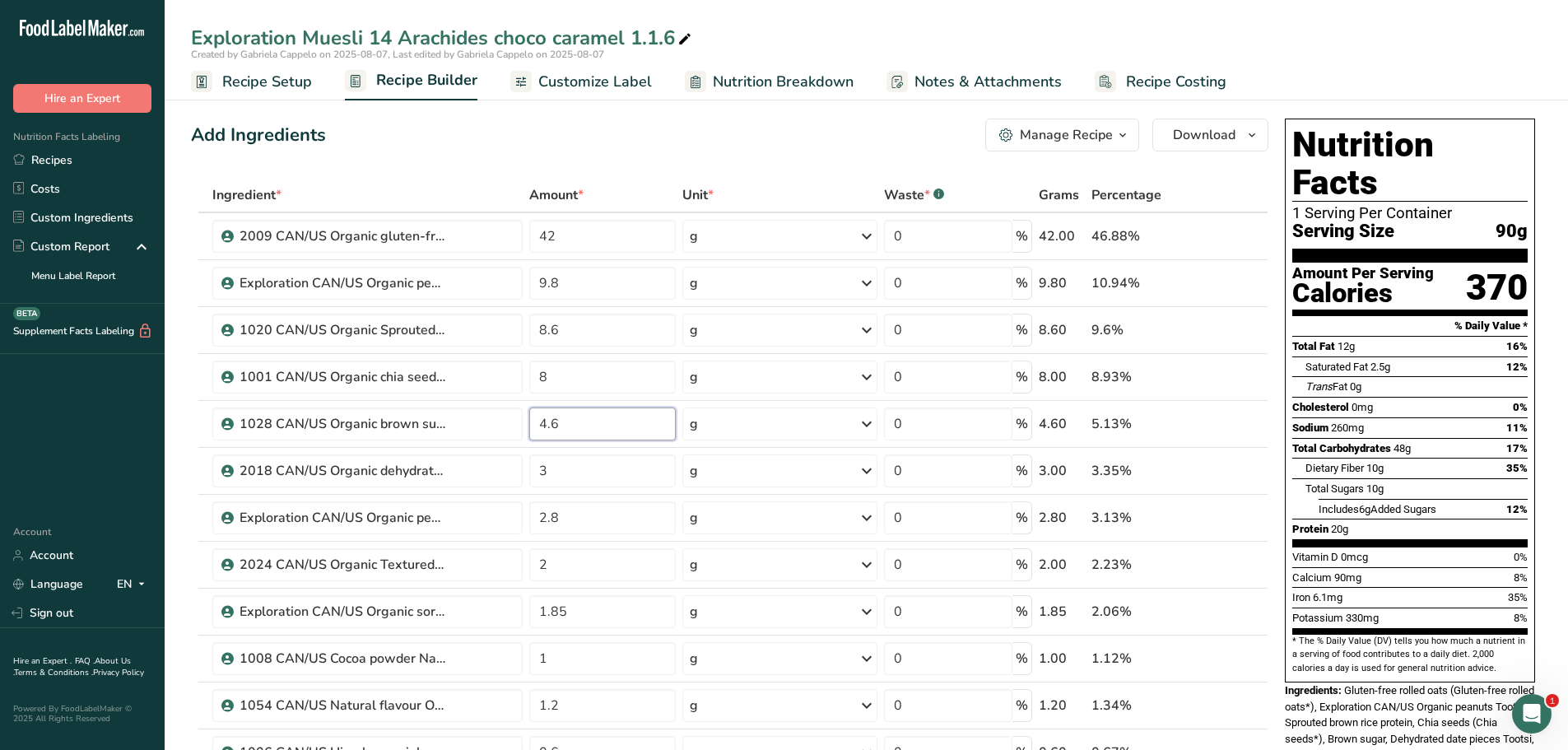 type on "4.6" 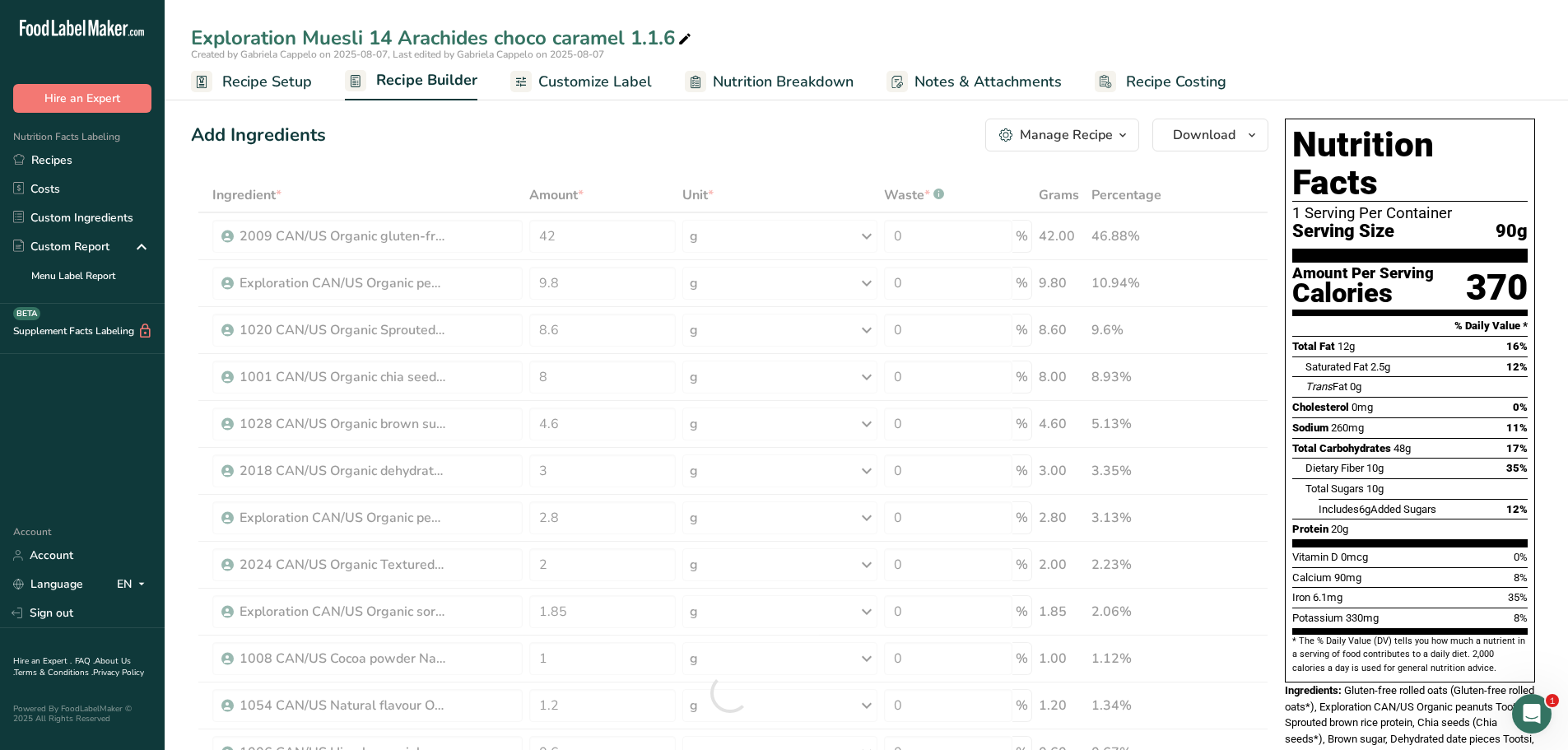 click on "Add Ingredients
Manage Recipe         Delete Recipe           Duplicate Recipe             Scale Recipe             Save as Sub-Recipe   .a-a{fill:#347362;}.b-a{fill:#fff;}                               Nutrition Breakdown                 Recipe Card
NEW
Amino Acids Pattern Report           Activity History
Download
Choose your preferred label style
Standard FDA label
Standard FDA label
The most common format for nutrition facts labels in compliance with the FDA's typeface, style and requirements
Tabular FDA label
A label format compliant with the FDA regulations presented in a tabular (horizontal) display.
Linear FDA label
A simple linear display for small sized packages.
Simplified FDA label" at bounding box center [734, 943] 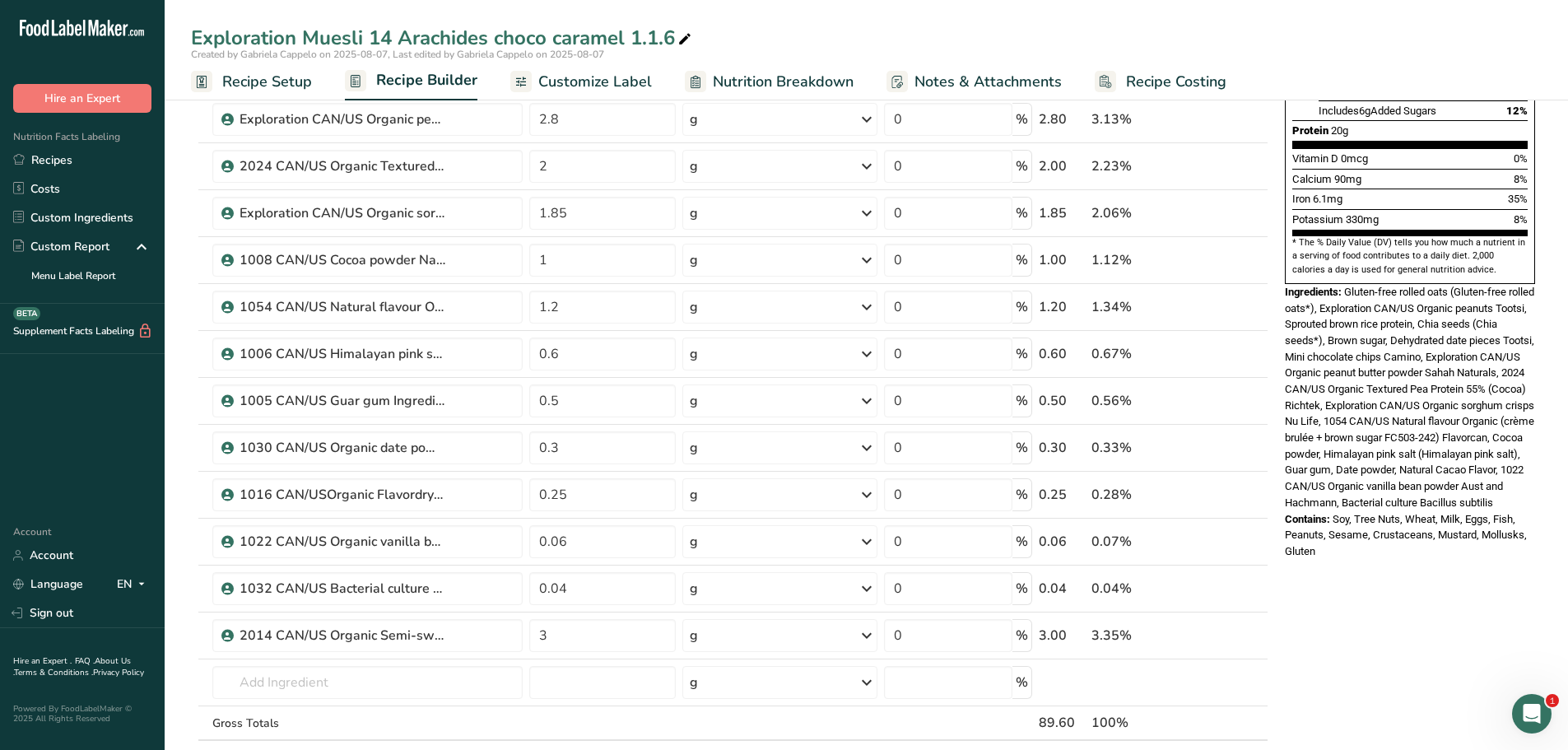 scroll, scrollTop: 393, scrollLeft: 0, axis: vertical 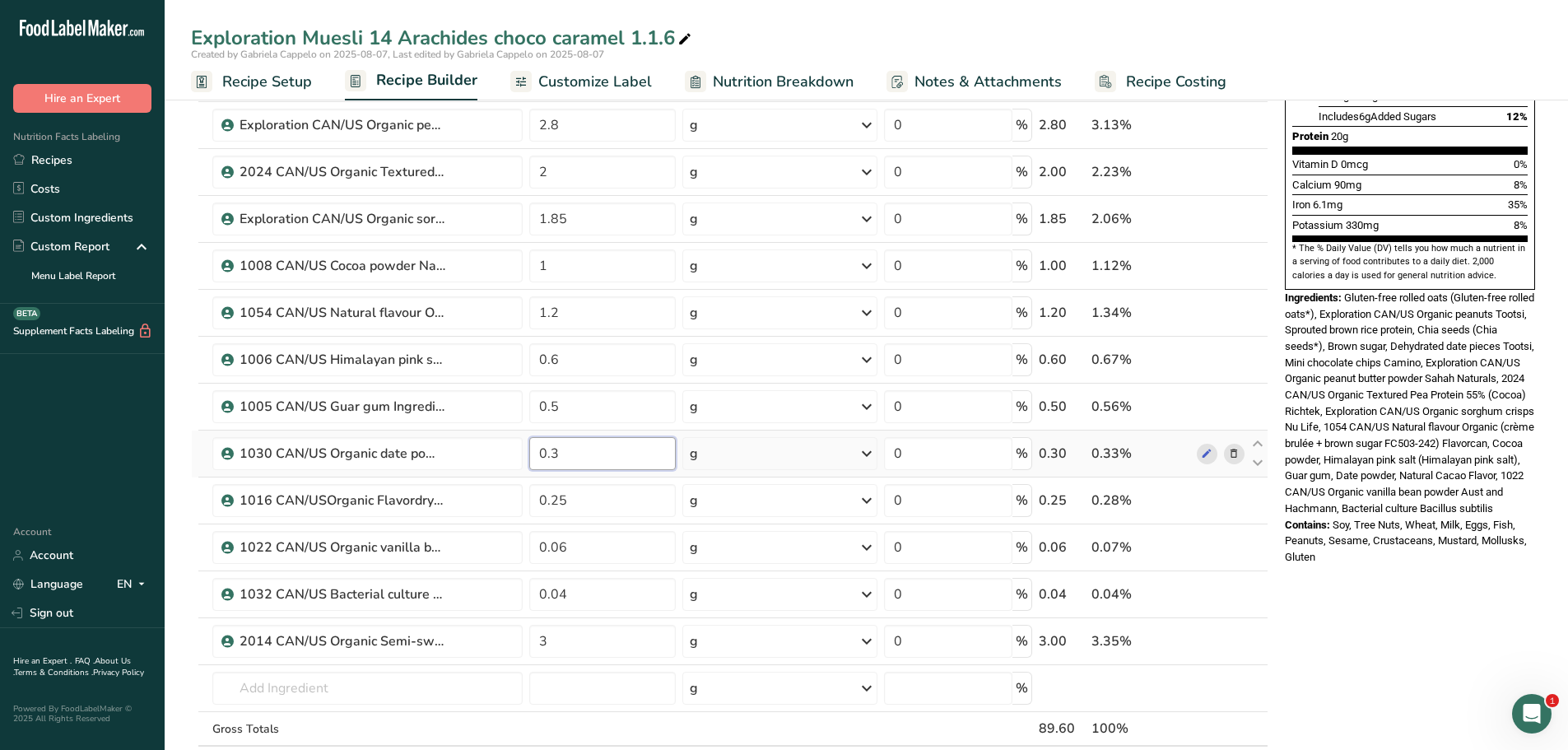 click on "0.3" at bounding box center (603, 454) 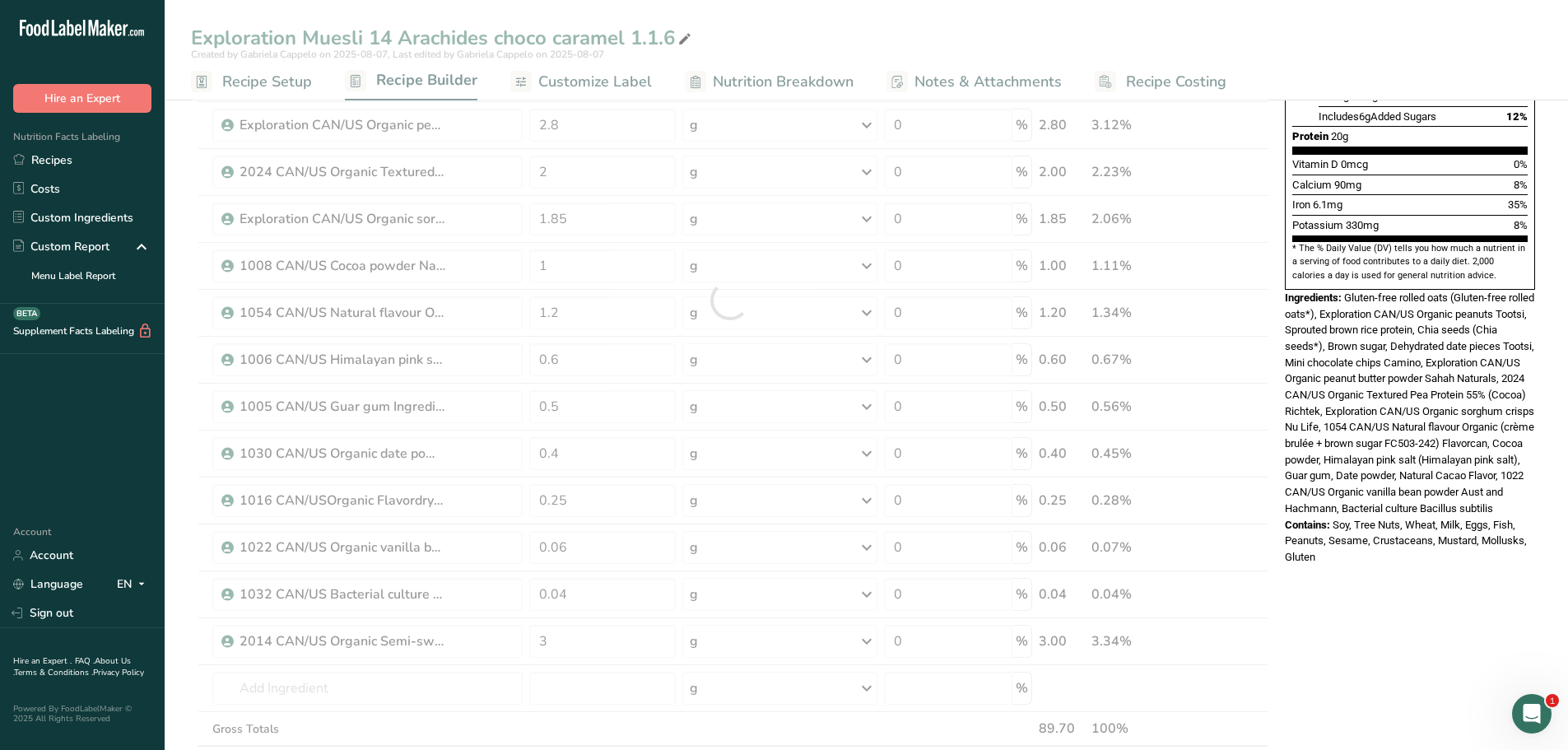 click on "Exploration Muesli 14 Arachides choco caramel 1.1.6
Created by [NAME] on 2025-08-07, Last edited by [NAME] on 2025-08-07
Recipe Setup                       Recipe Builder   Customize Label               Nutrition Breakdown               Notes & Attachments                 Recipe Costing
Add Ingredients
Manage Recipe         Delete Recipe           Duplicate Recipe             Scale Recipe             Save as Sub-Recipe   .a-a{fill:#347362;}.b-a{fill:#fff;}                               Nutrition Breakdown                 Recipe Card
NEW
Amino Acids Pattern Report           Activity History
Download
Choose your preferred label style
Standard FDA label
Standard FDA label
Tabular FDA label
Linear FDA label" at bounding box center [866, 551] 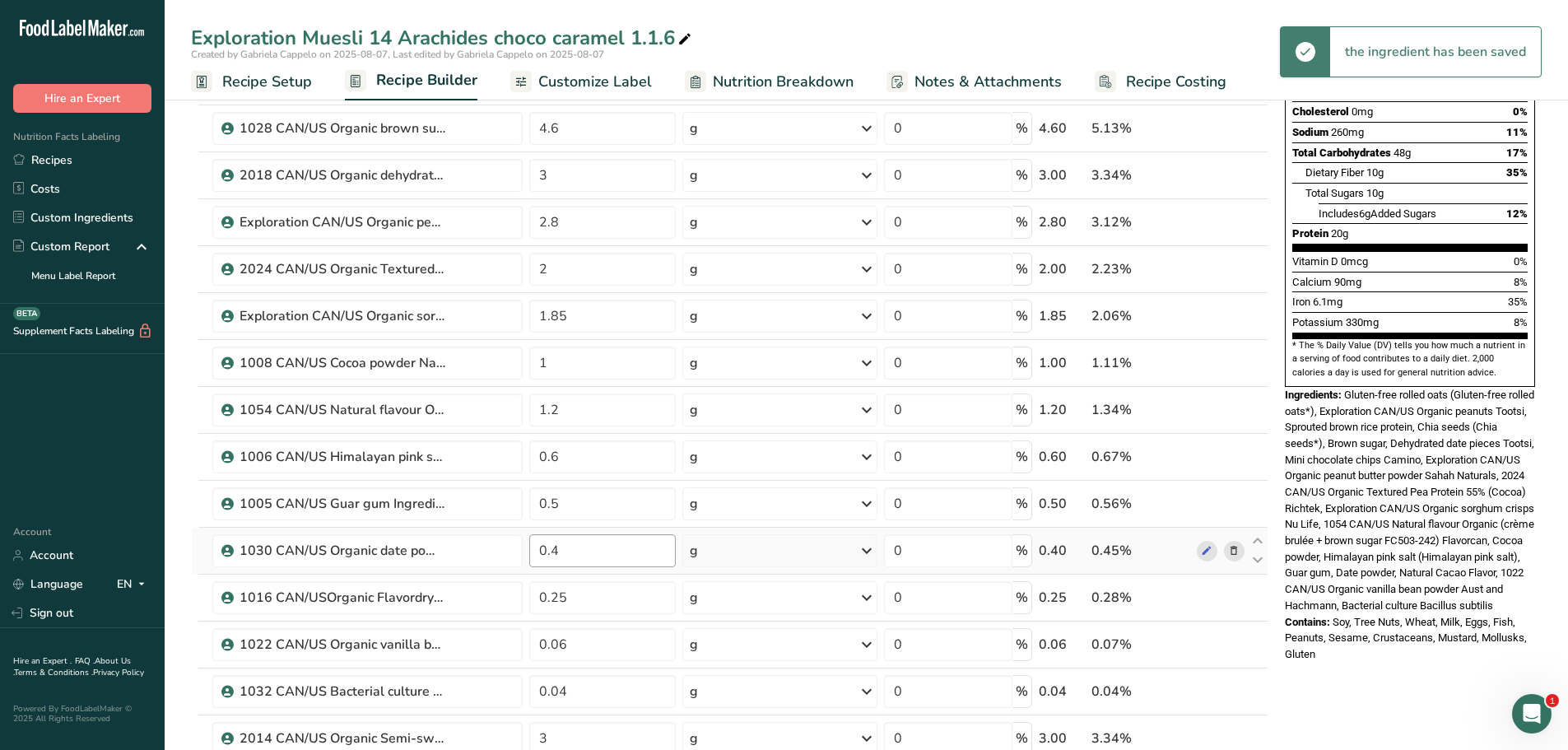 scroll, scrollTop: 295, scrollLeft: 0, axis: vertical 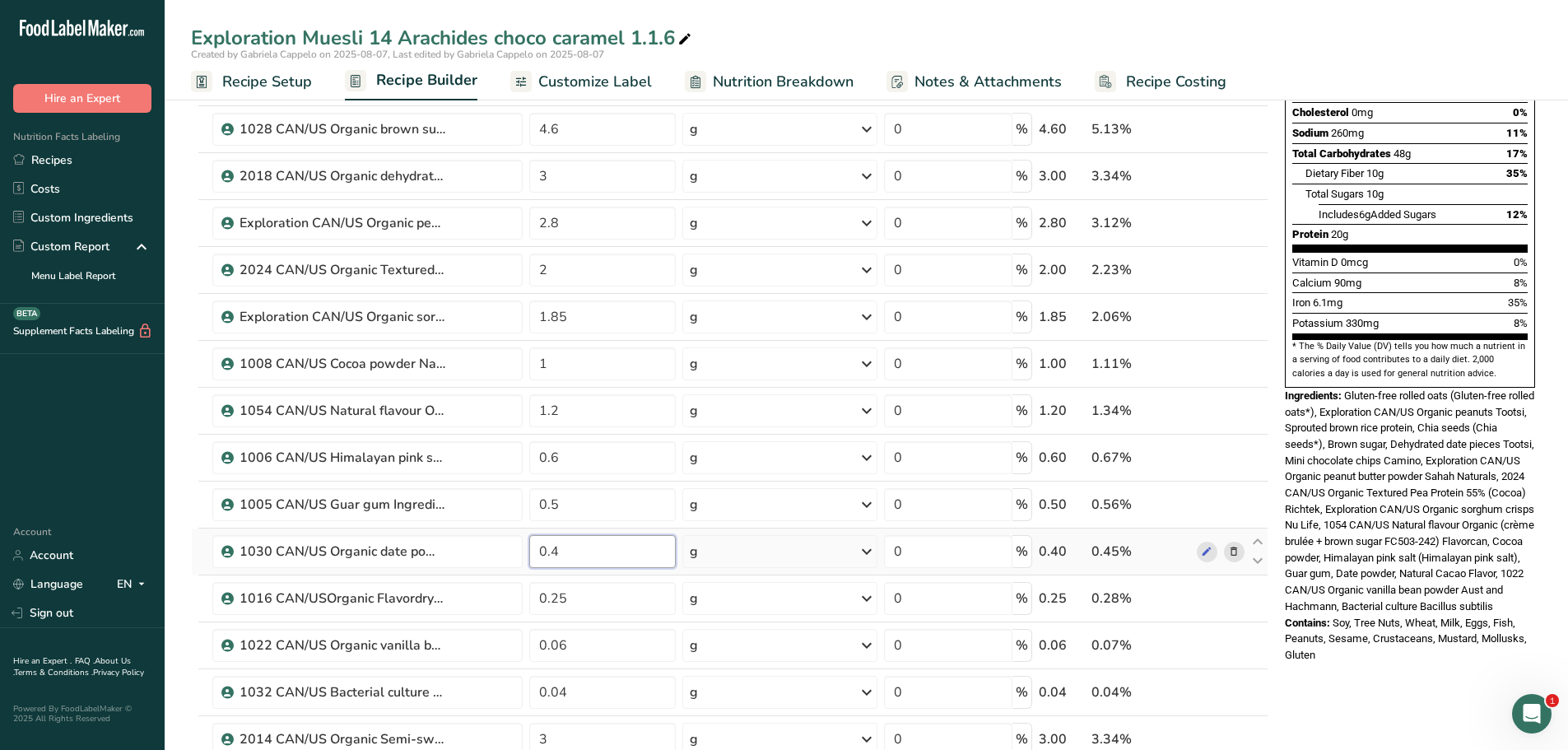 click on "0.4" at bounding box center [603, 552] 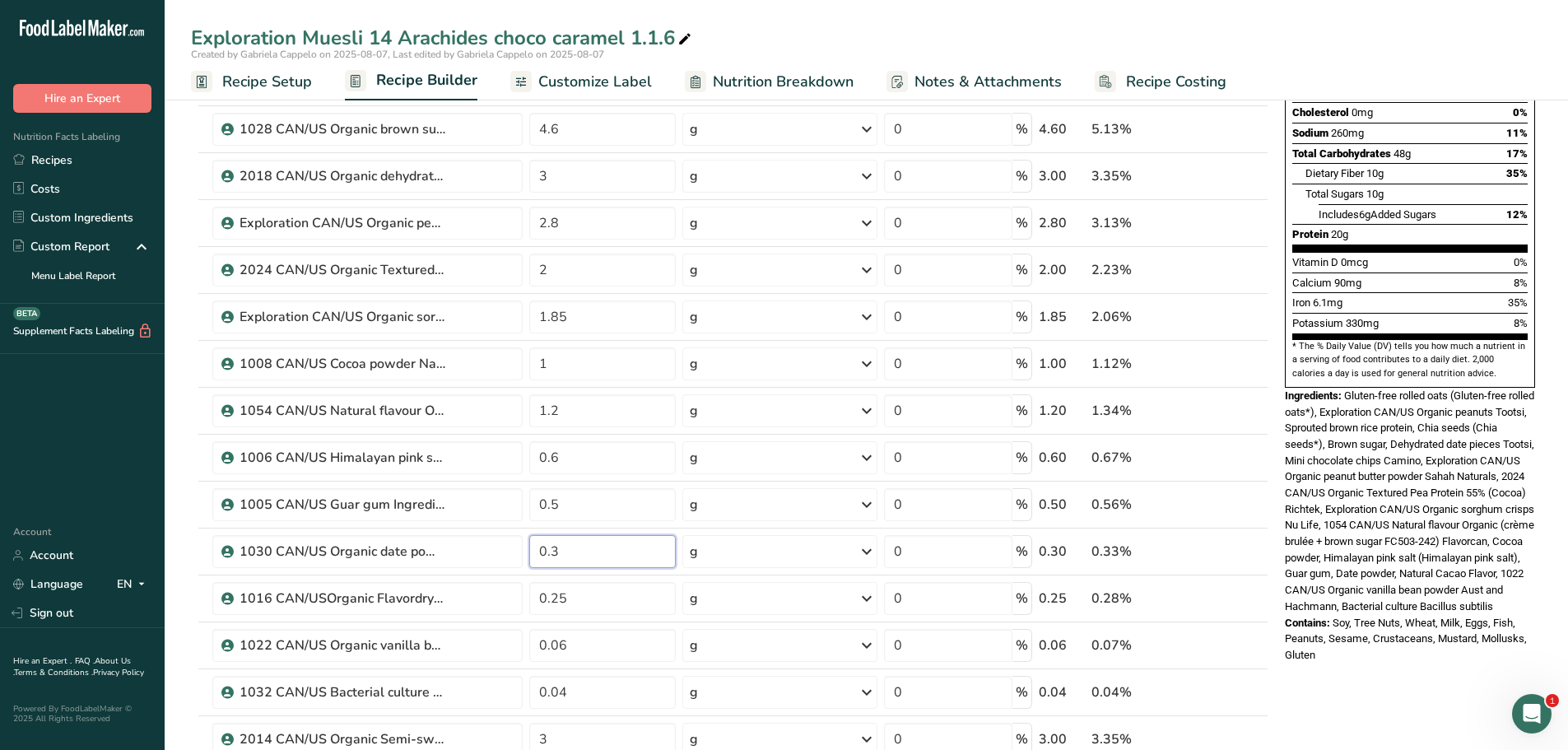 type on "0.3" 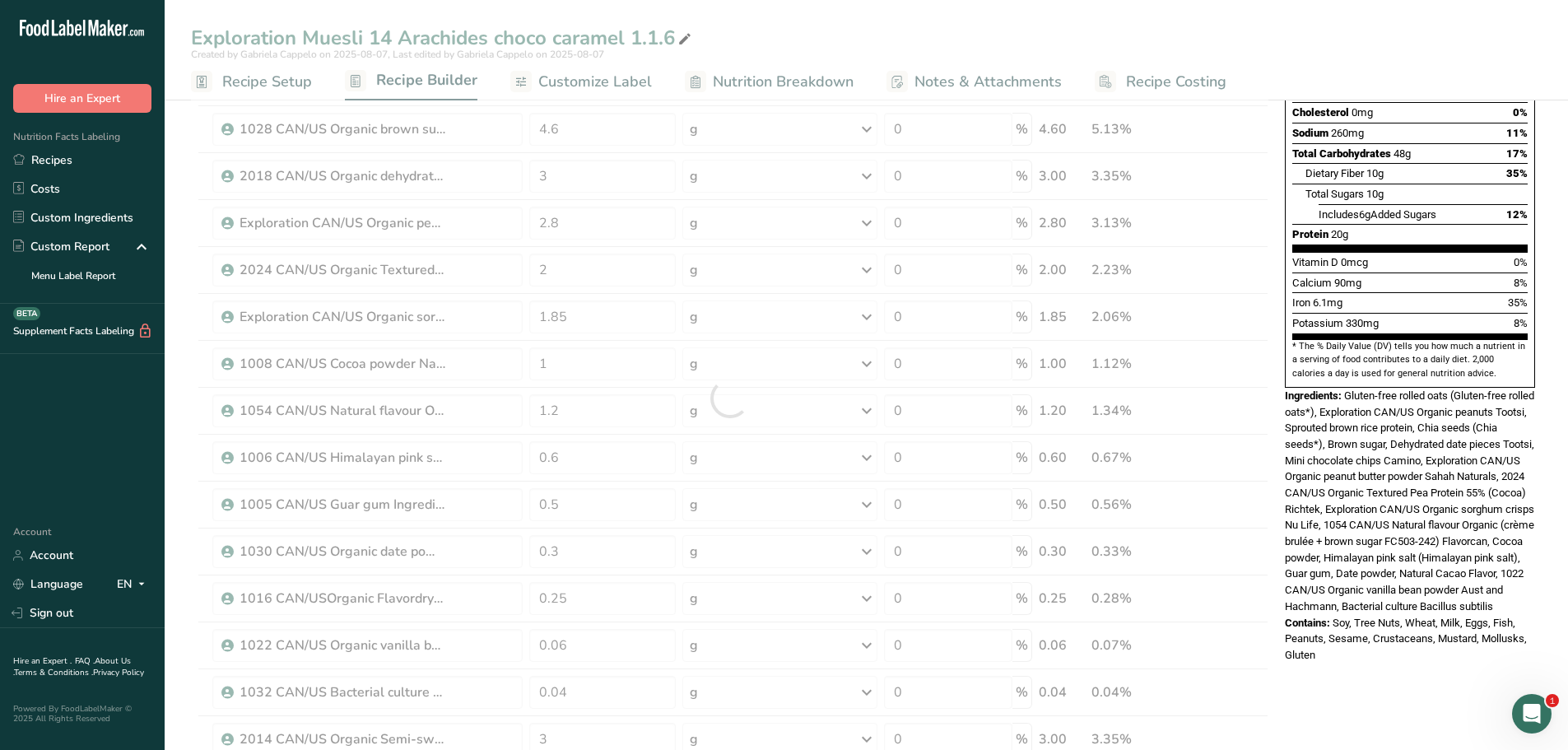 click on "Exploration Muesli 14 Arachides choco caramel 1.1.6
Created by [NAME] on 2025-08-07, Last edited by [NAME] on 2025-08-07
Recipe Setup                       Recipe Builder   Customize Label               Nutrition Breakdown               Notes & Attachments                 Recipe Costing
Add Ingredients
Manage Recipe         Delete Recipe           Duplicate Recipe             Scale Recipe             Save as Sub-Recipe   .a-a{fill:#347362;}.b-a{fill:#fff;}                               Nutrition Breakdown                 Recipe Card
NEW
Amino Acids Pattern Report           Activity History
Download
Choose your preferred label style
Standard FDA label
Standard FDA label
Tabular FDA label
Linear FDA label" at bounding box center (866, 649) 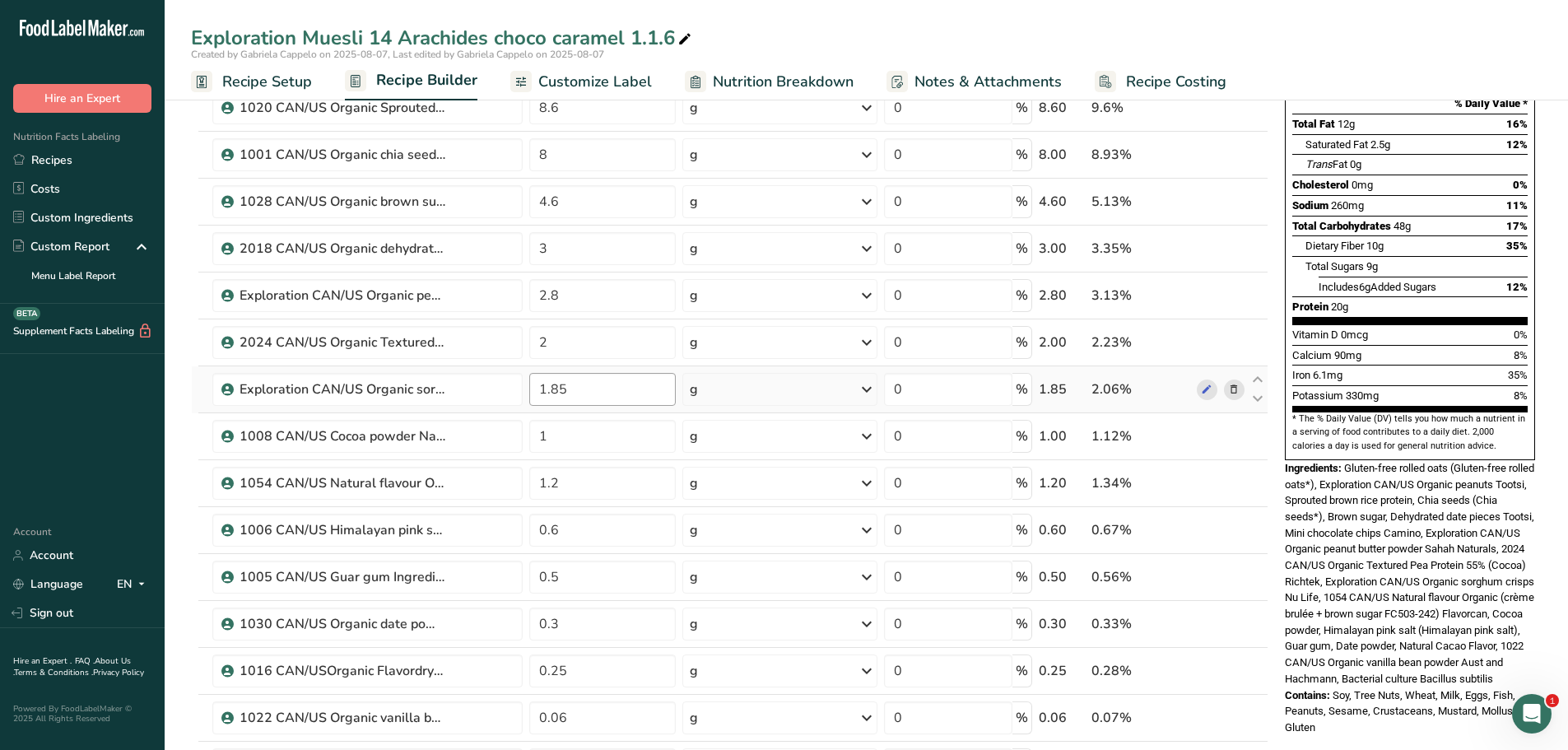 scroll, scrollTop: 220, scrollLeft: 0, axis: vertical 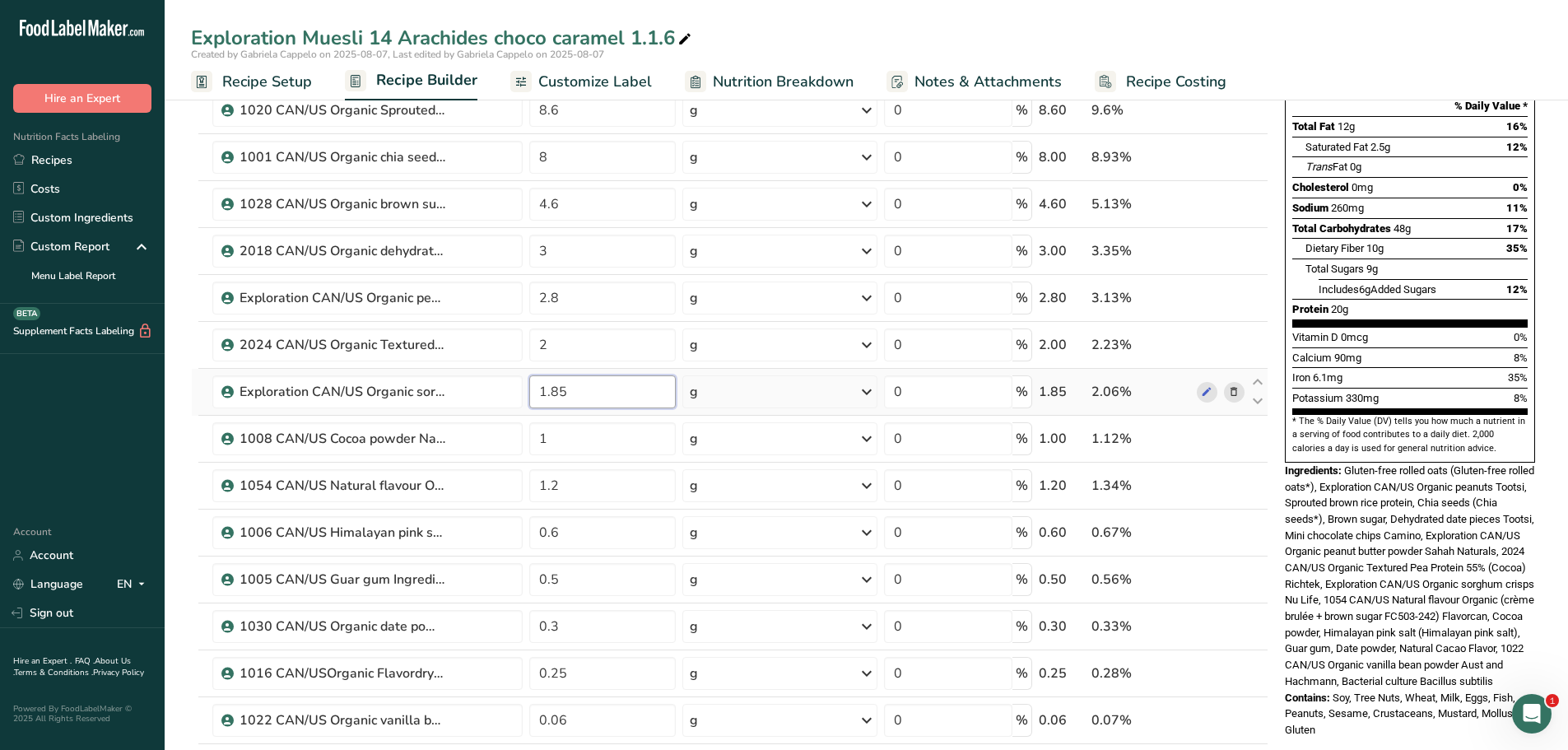 click on "1.85" at bounding box center [603, 392] 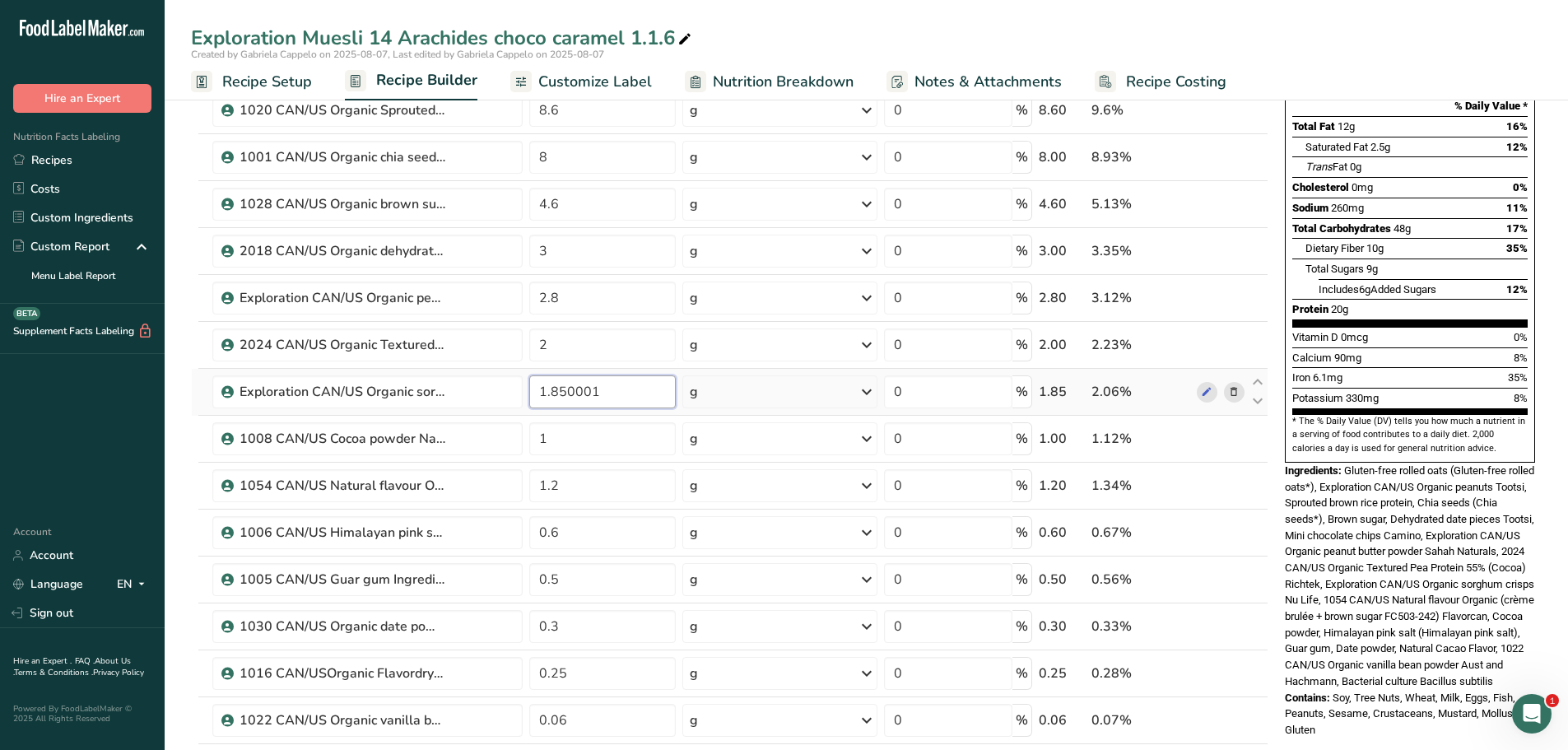 scroll, scrollTop: 0, scrollLeft: 0, axis: both 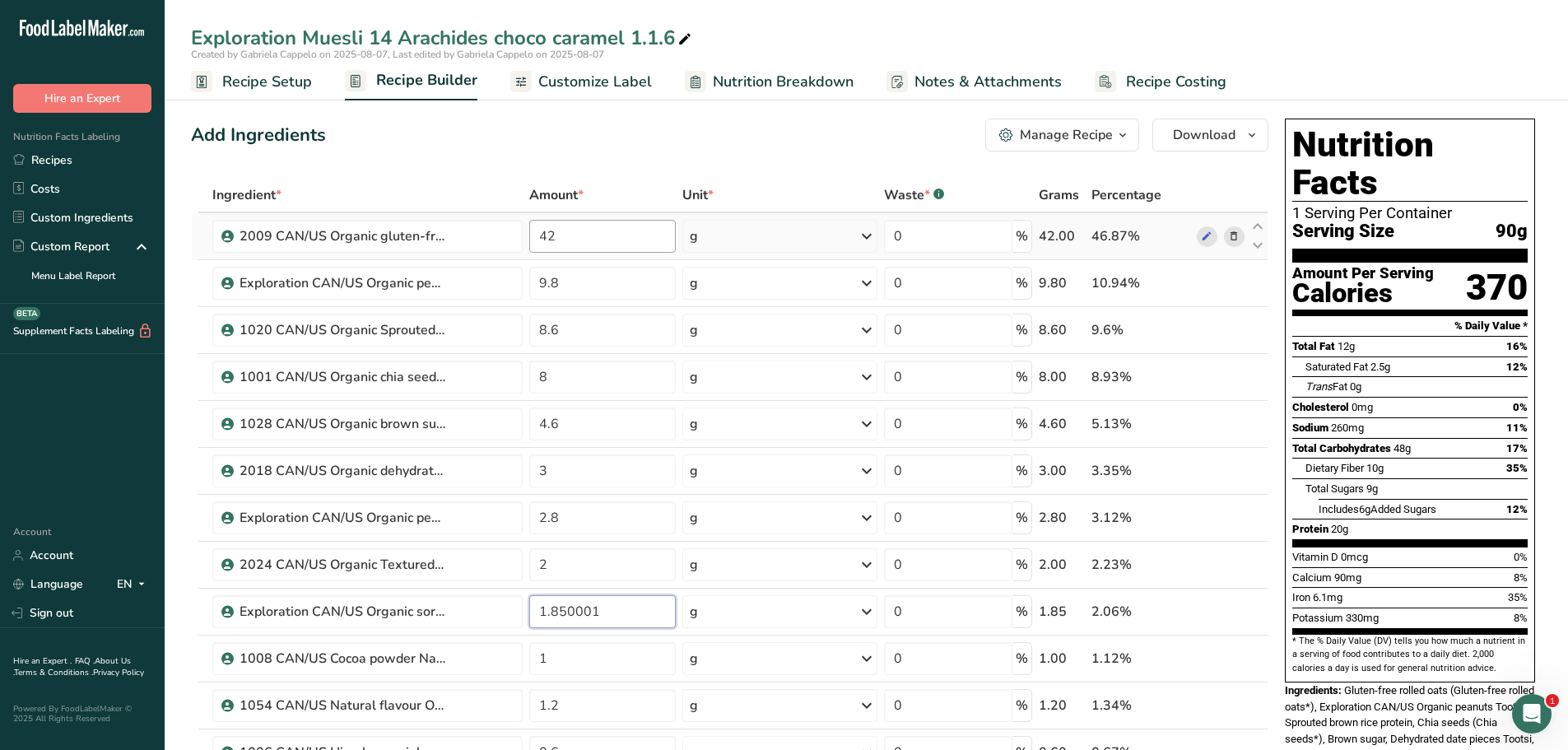 type on "1.850001" 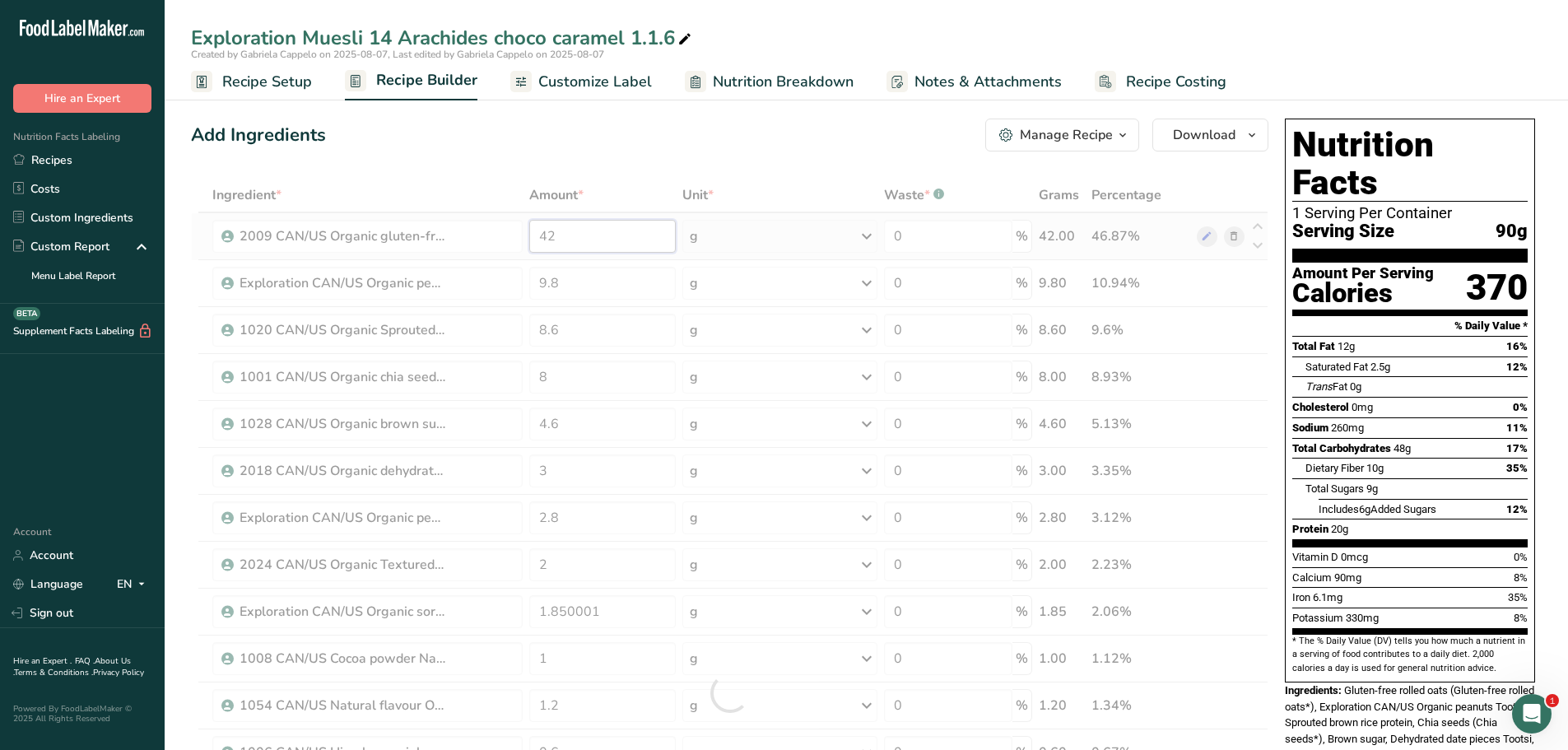 click on "Ingredient *
Amount *
Unit *
Waste *   .a-a{fill:#347362;}.b-a{fill:#fff;}          Grams
Percentage
2009 CAN/US Organic gluten-free rolled oats Tootsi + FCEN
42
g
Weight Units
g
kg
mg
See more
Volume Units
l
mL
fl oz
See more
0
%
42.00
46.87%
Exploration CAN/US Organic peanuts Tootsi
9.8
g
Weight Units
g
kg
mg
See more
Volume Units
l
mL
fl oz
See more
0
%
9.80
10.94%
8.6" at bounding box center [729, 692] 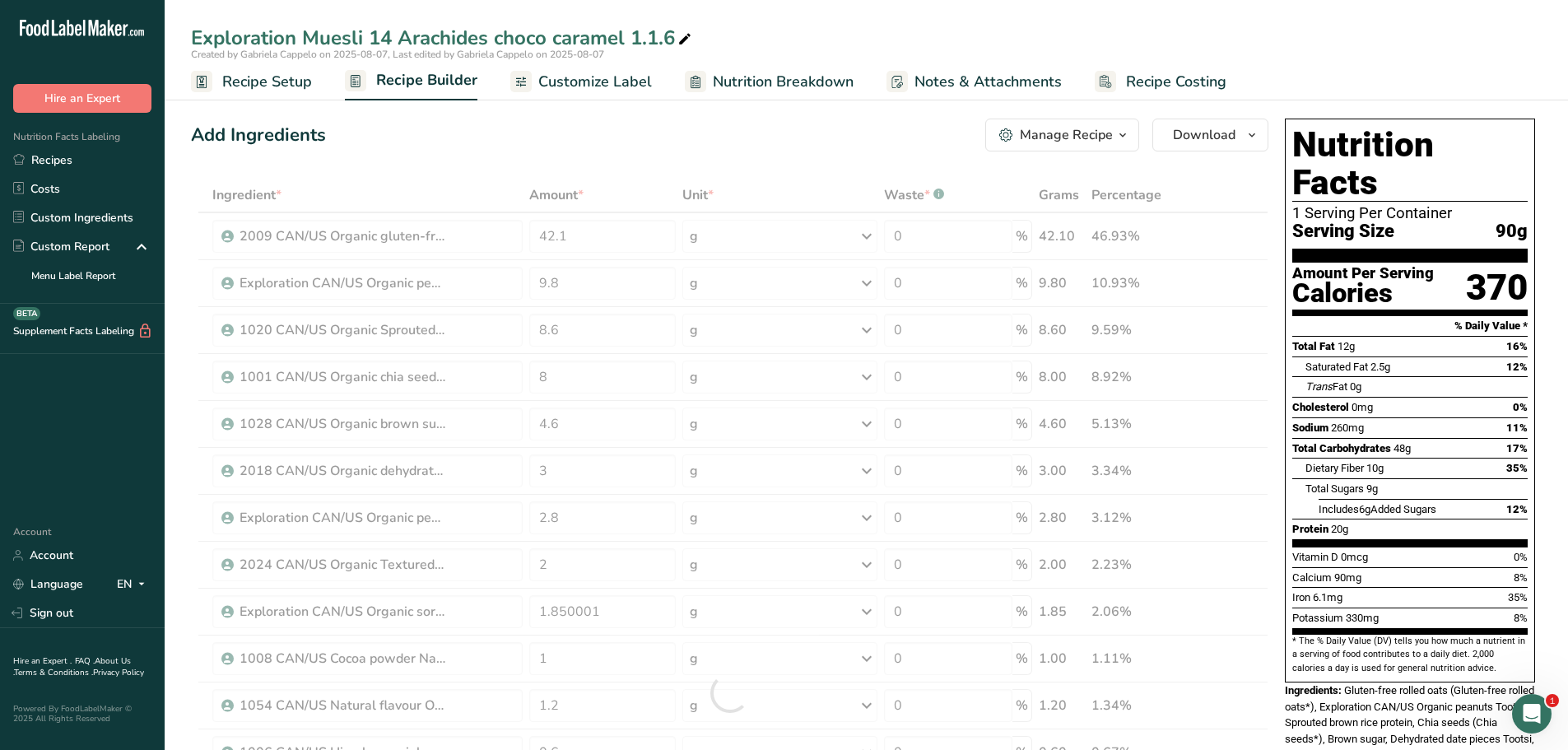 click on "Add Ingredients
Manage Recipe         Delete Recipe           Duplicate Recipe             Scale Recipe             Save as Sub-Recipe   .a-a{fill:#347362;}.b-a{fill:#fff;}                               Nutrition Breakdown                 Recipe Card
NEW
Amino Acids Pattern Report           Activity History
Download
Choose your preferred label style
Standard FDA label
Standard FDA label
The most common format for nutrition facts labels in compliance with the FDA's typeface, style and requirements
Tabular FDA label
A label format compliant with the FDA regulations presented in a tabular (horizontal) display.
Linear FDA label
A simple linear display for small sized packages.
Simplified FDA label" at bounding box center [729, 135] 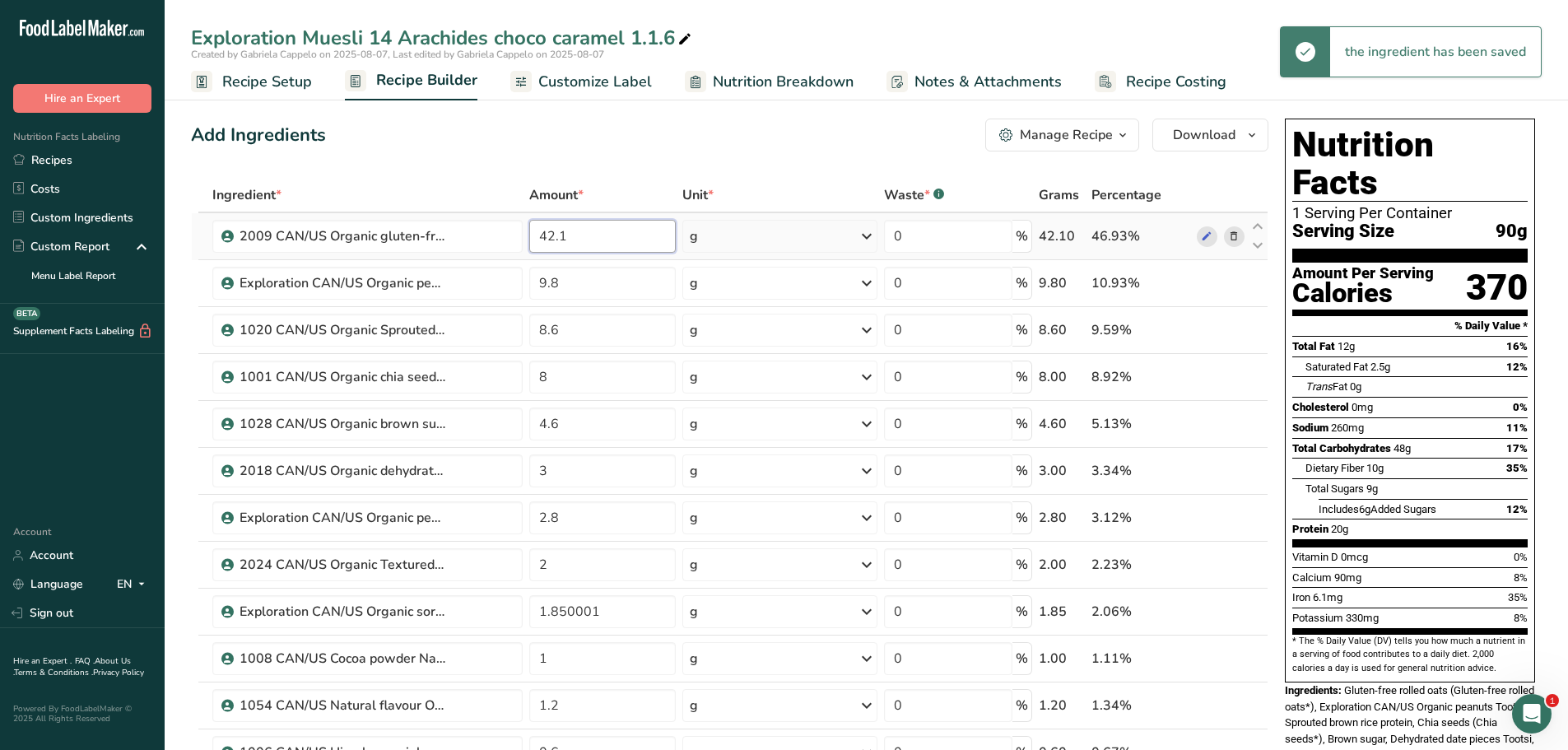 click on "42.1" at bounding box center (603, 236) 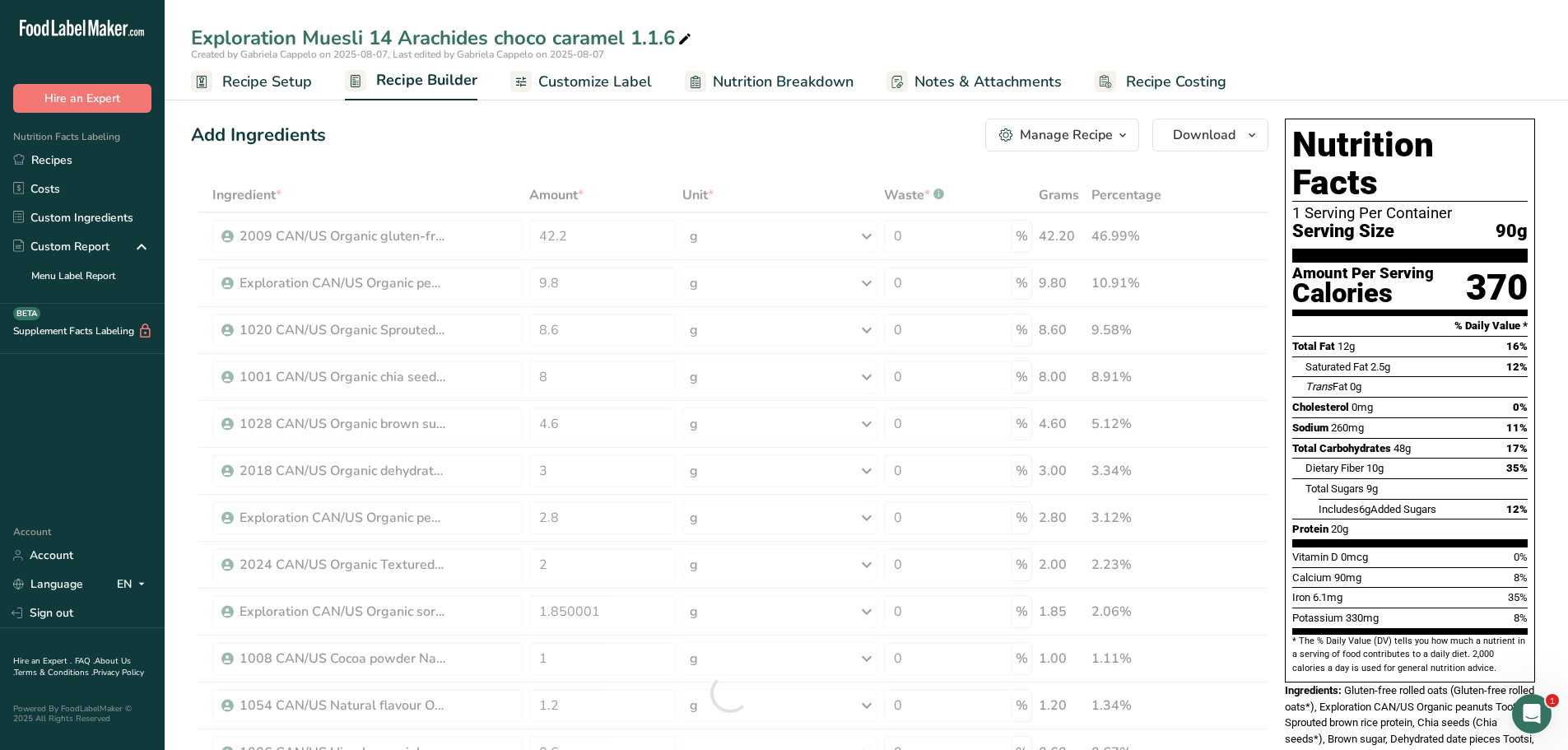 click on "Add Ingredients
Manage Recipe         Delete Recipe           Duplicate Recipe             Scale Recipe             Save as Sub-Recipe   .a-a{fill:#347362;}.b-a{fill:#fff;}                               Nutrition Breakdown                 Recipe Card
NEW
Amino Acids Pattern Report           Activity History
Download
Choose your preferred label style
Standard FDA label
Standard FDA label
The most common format for nutrition facts labels in compliance with the FDA's typeface, style and requirements
Tabular FDA label
A label format compliant with the FDA regulations presented in a tabular (horizontal) display.
Linear FDA label
A simple linear display for small sized packages.
Simplified FDA label" at bounding box center (729, 135) 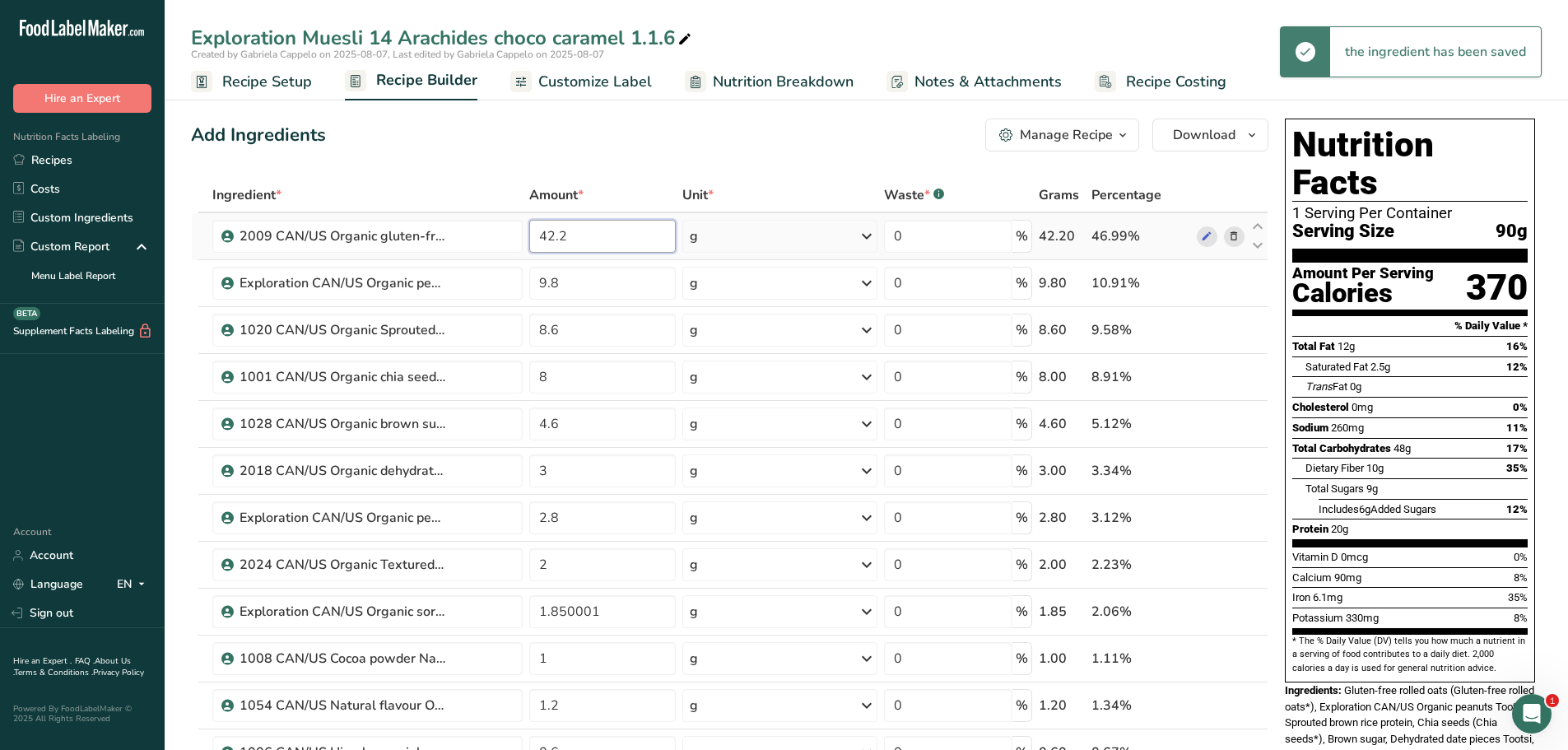click on "42.2" at bounding box center [603, 236] 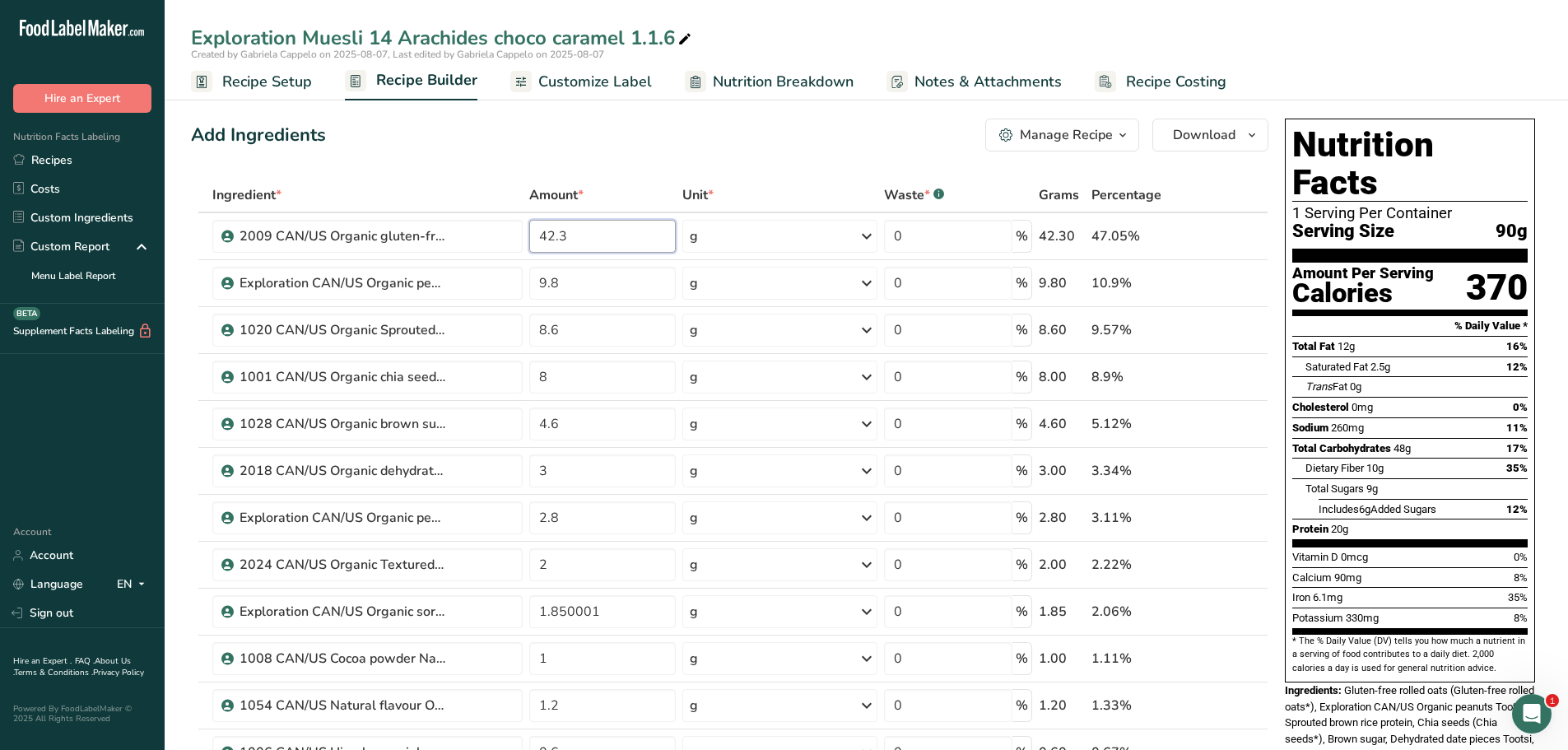 type on "42.3" 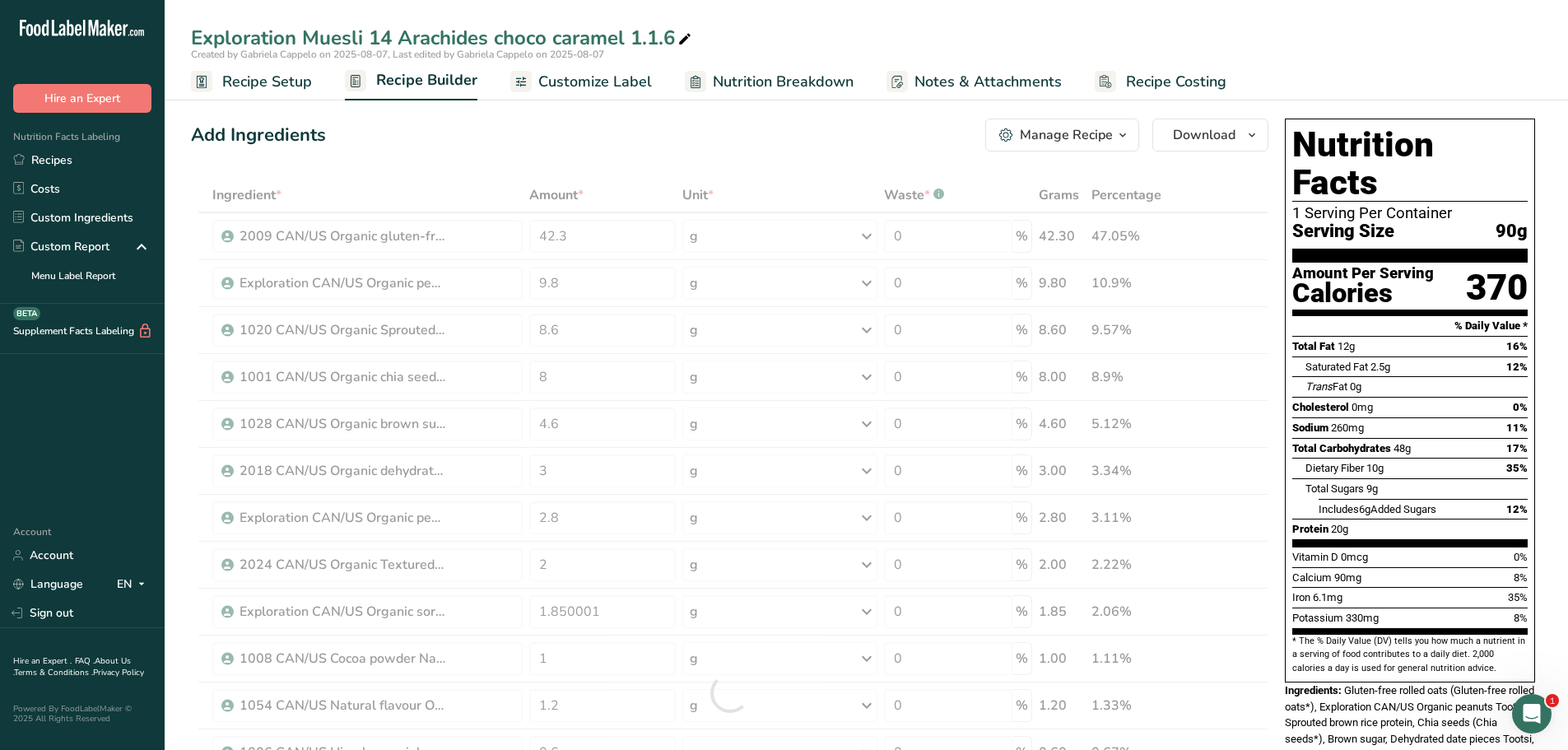 click on "Add Ingredients
Manage Recipe         Delete Recipe           Duplicate Recipe             Scale Recipe             Save as Sub-Recipe   .a-a{fill:#347362;}.b-a{fill:#fff;}                               Nutrition Breakdown                 Recipe Card
NEW
Amino Acids Pattern Report           Activity History
Download
Choose your preferred label style
Standard FDA label
Standard FDA label
The most common format for nutrition facts labels in compliance with the FDA's typeface, style and requirements
Tabular FDA label
A label format compliant with the FDA regulations presented in a tabular (horizontal) display.
Linear FDA label
A simple linear display for small sized packages.
Simplified FDA label" at bounding box center [729, 135] 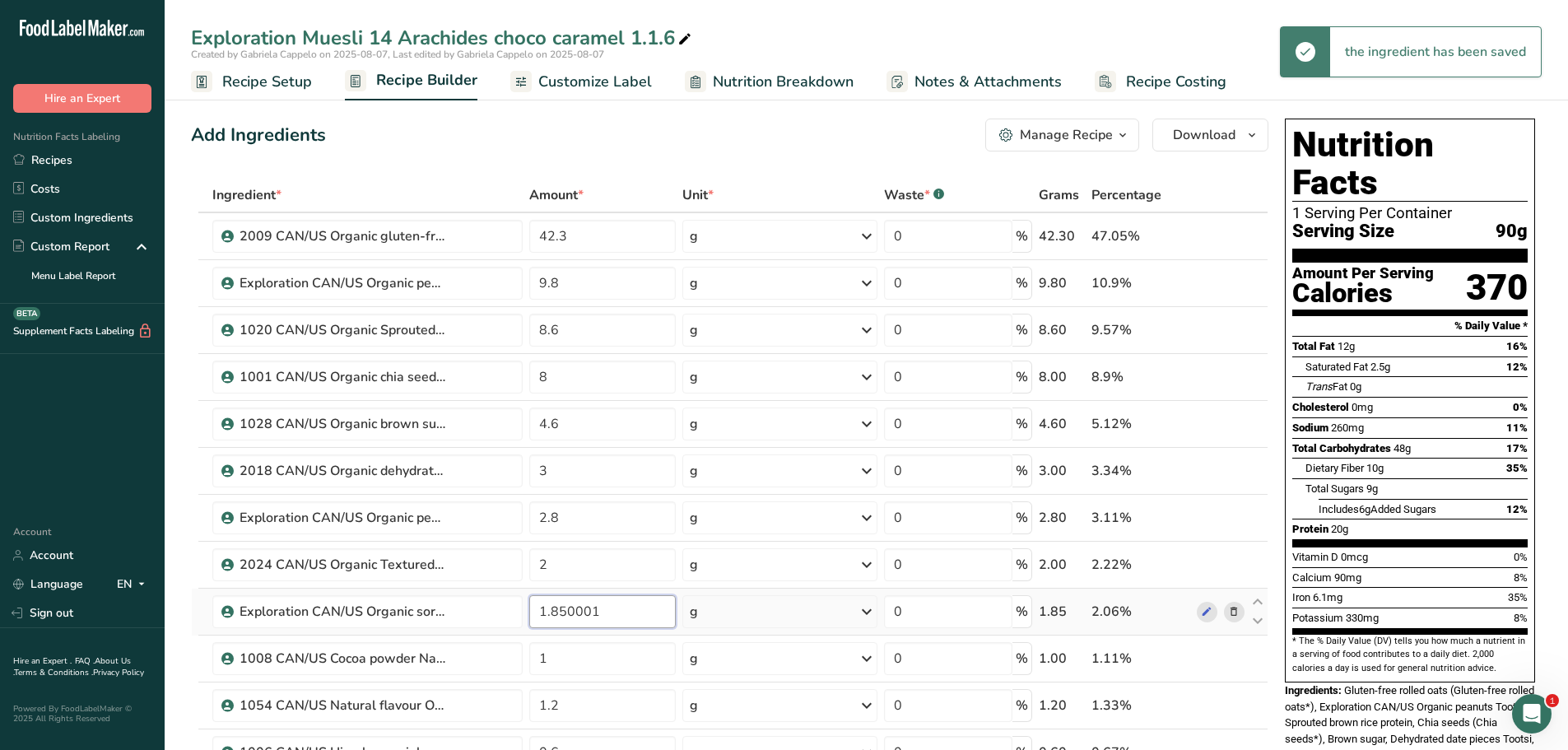 click on "1.850001" at bounding box center [603, 612] 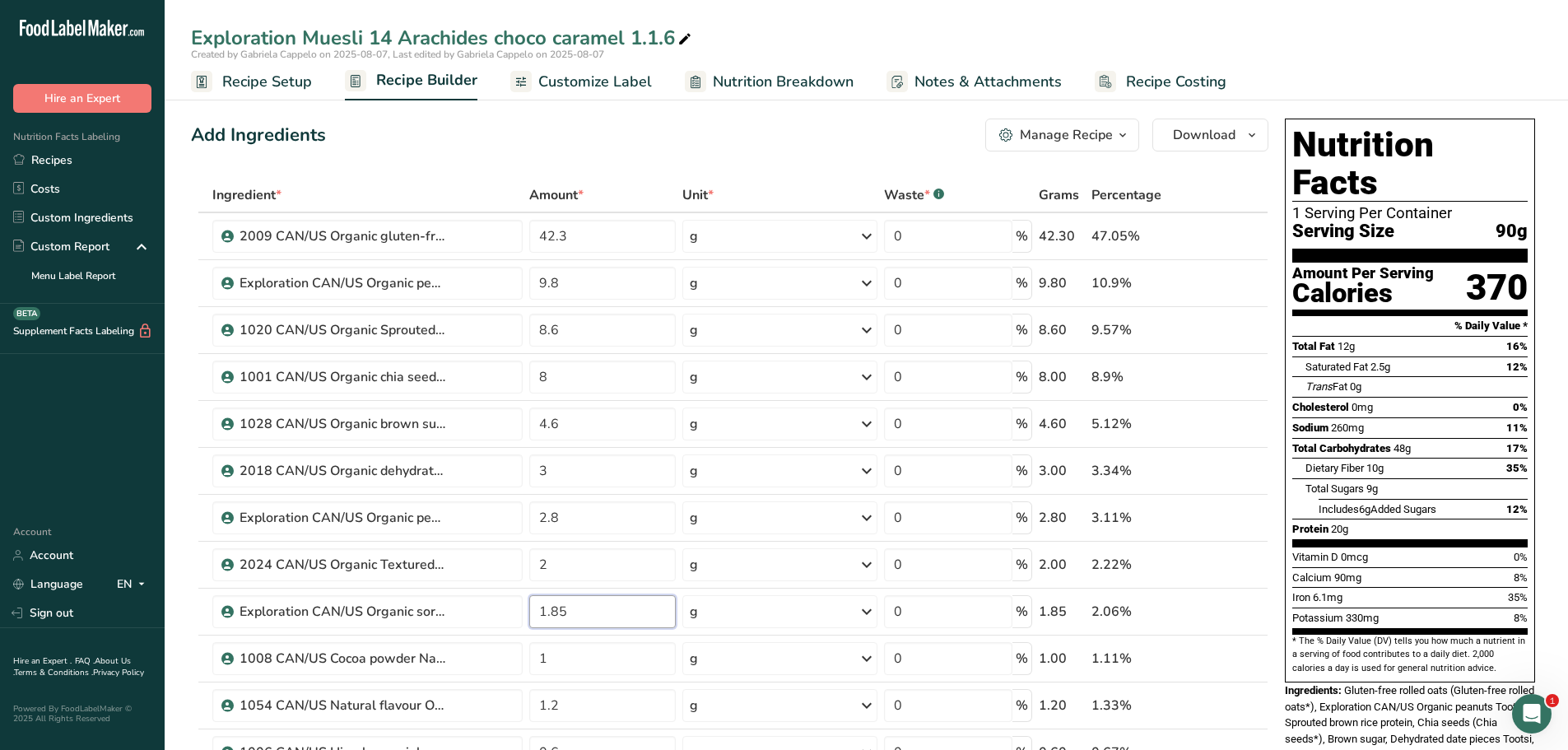 type on "1.85" 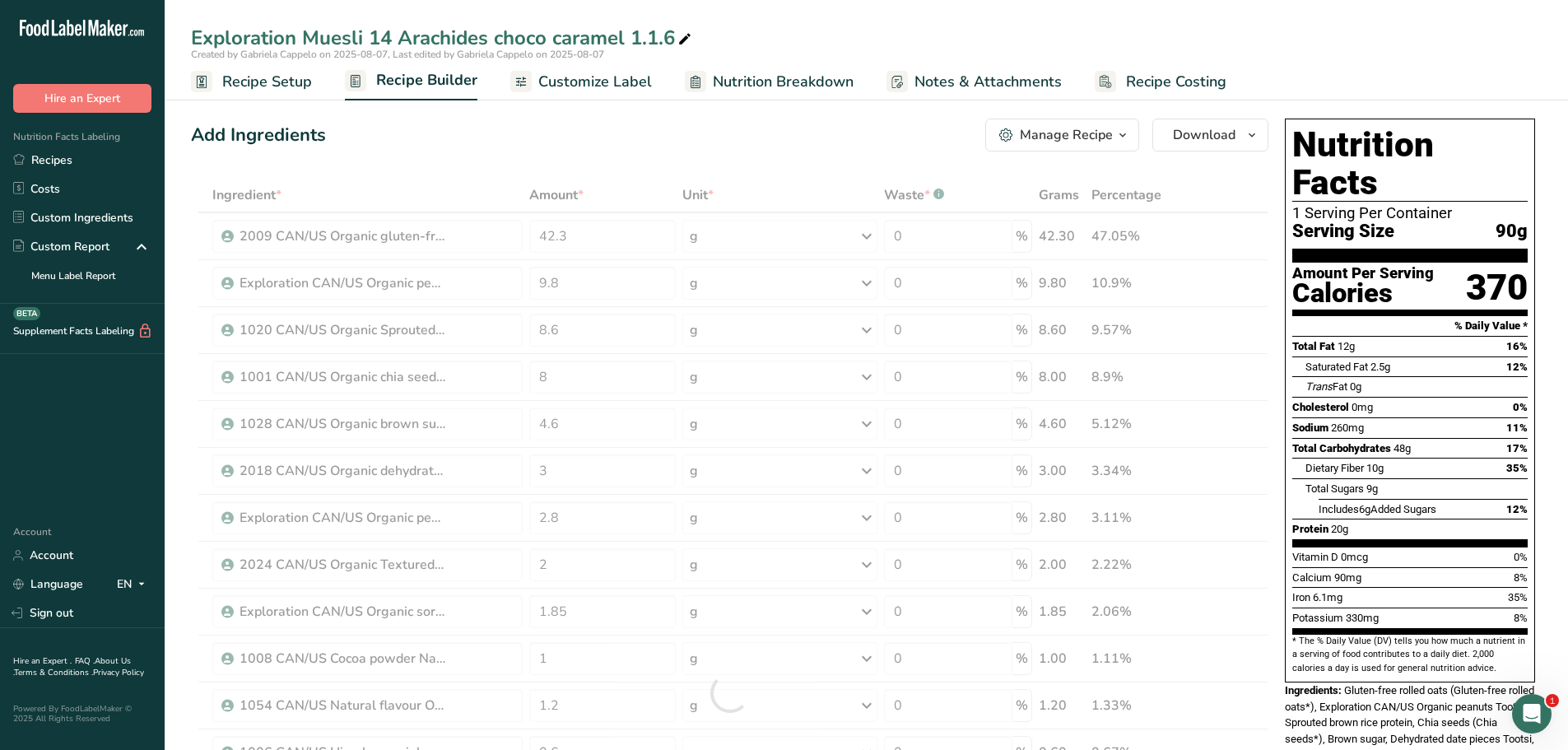 click on "Add Ingredients
Manage Recipe         Delete Recipe           Duplicate Recipe             Scale Recipe             Save as Sub-Recipe   .a-a{fill:#347362;}.b-a{fill:#fff;}                               Nutrition Breakdown                 Recipe Card
NEW
Amino Acids Pattern Report           Activity History
Download
Choose your preferred label style
Standard FDA label
Standard FDA label
The most common format for nutrition facts labels in compliance with the FDA's typeface, style and requirements
Tabular FDA label
A label format compliant with the FDA regulations presented in a tabular (horizontal) display.
Linear FDA label
A simple linear display for small sized packages.
Simplified FDA label" at bounding box center (729, 135) 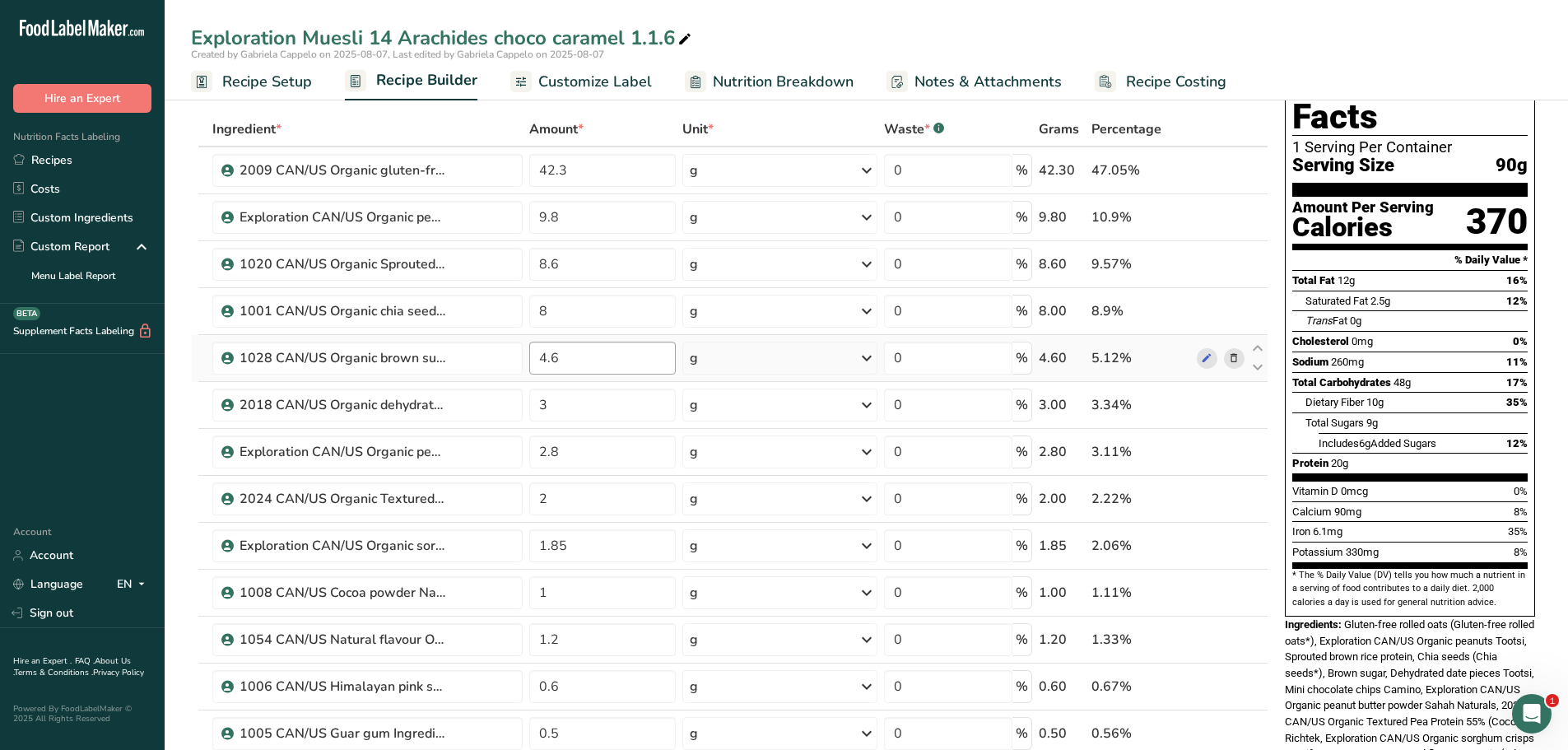 scroll, scrollTop: 0, scrollLeft: 0, axis: both 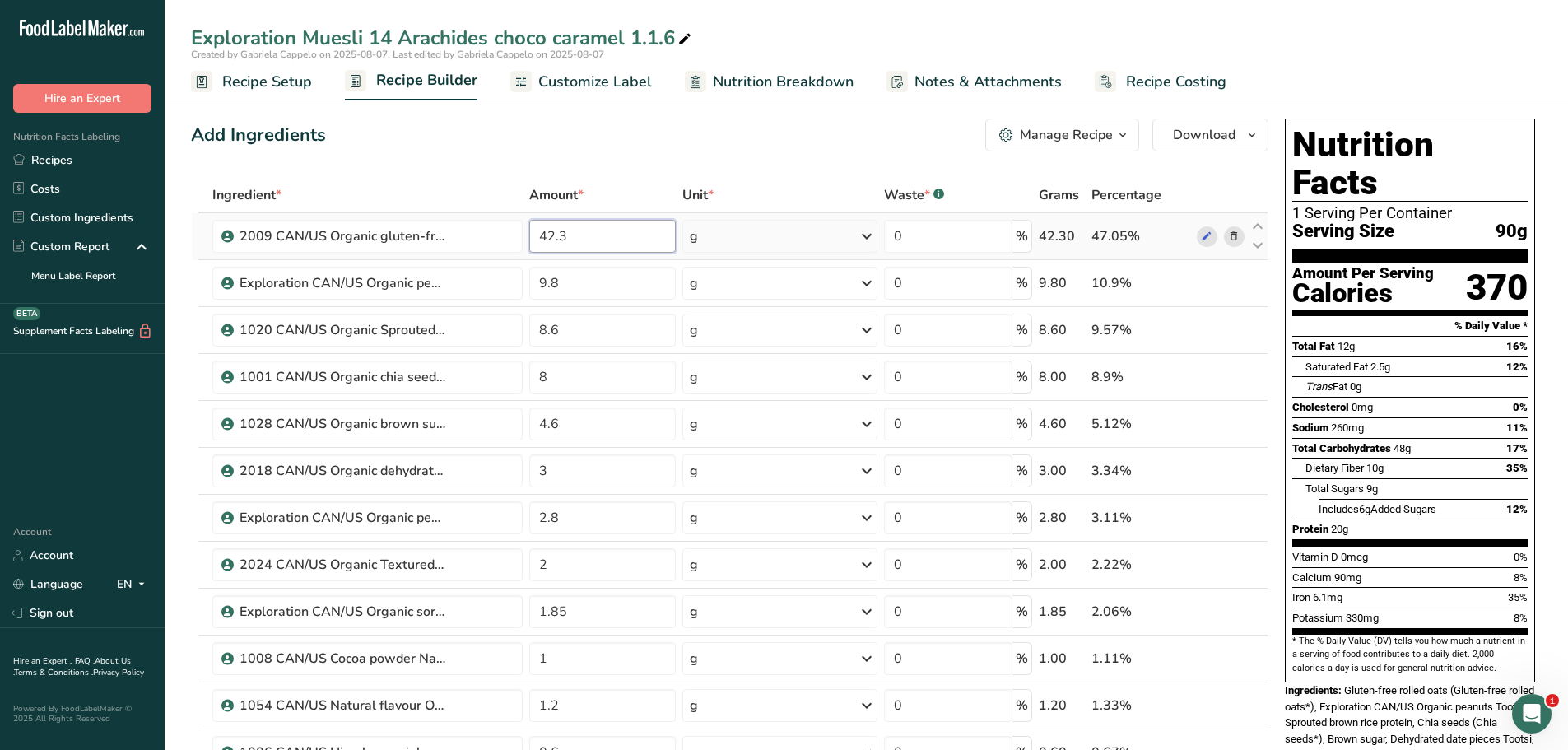 click on "42.3" at bounding box center (603, 236) 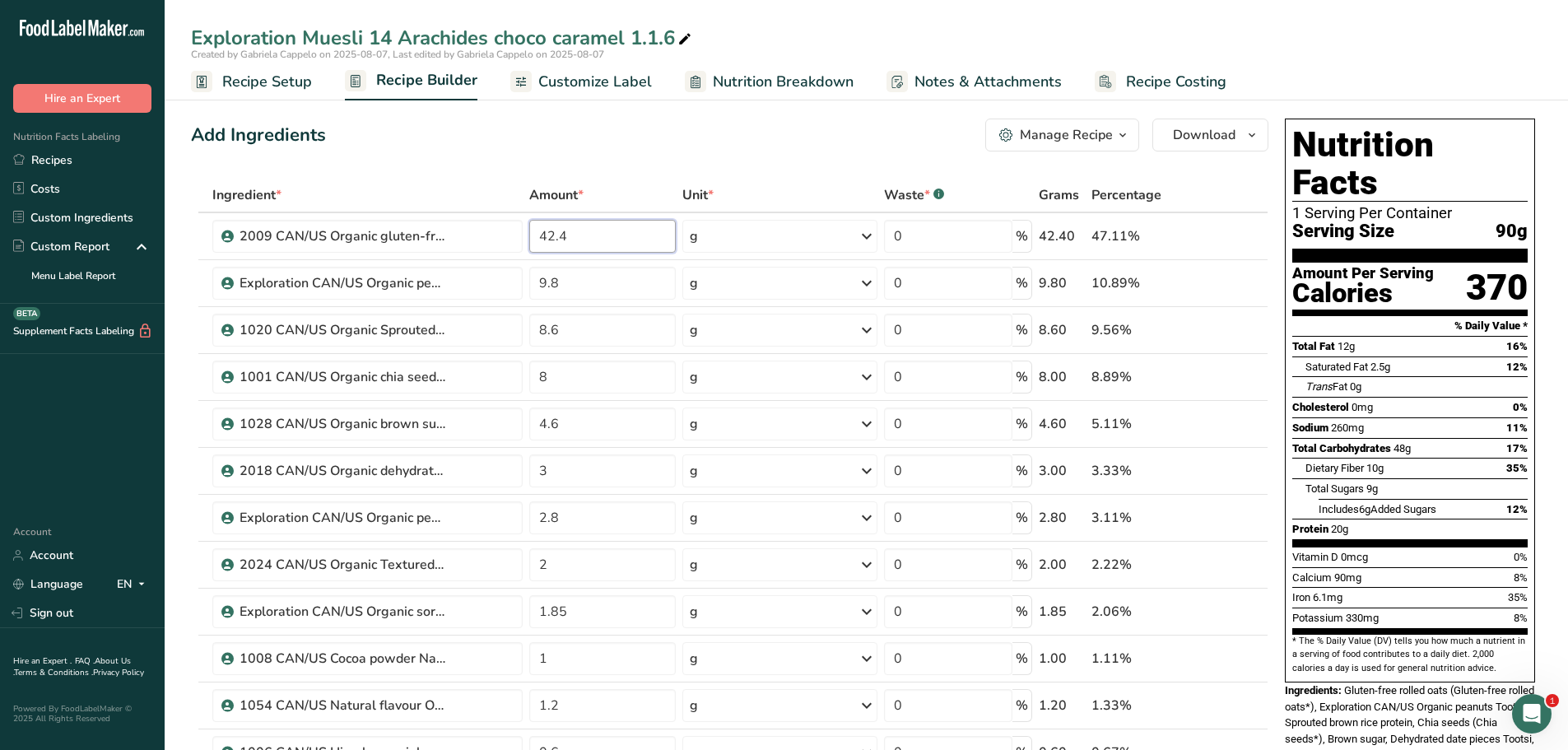 type on "42.4" 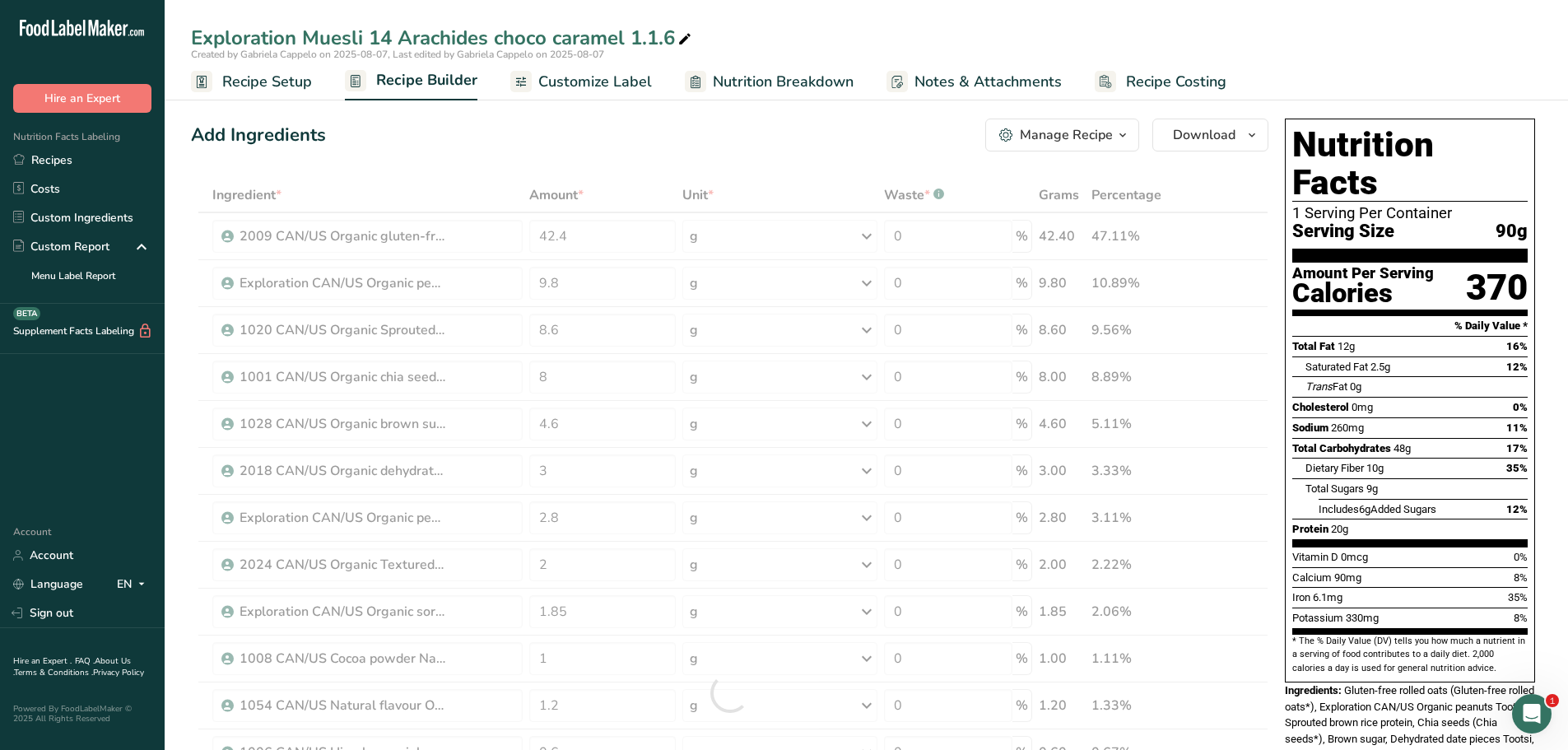 click on "Add Ingredients
Manage Recipe         Delete Recipe           Duplicate Recipe             Scale Recipe             Save as Sub-Recipe   .a-a{fill:#347362;}.b-a{fill:#fff;}                               Nutrition Breakdown                 Recipe Card
NEW
Amino Acids Pattern Report           Activity History
Download
Choose your preferred label style
Standard FDA label
Standard FDA label
The most common format for nutrition facts labels in compliance with the FDA's typeface, style and requirements
Tabular FDA label
A label format compliant with the FDA regulations presented in a tabular (horizontal) display.
Linear FDA label
A simple linear display for small sized packages.
Simplified FDA label" at bounding box center [729, 135] 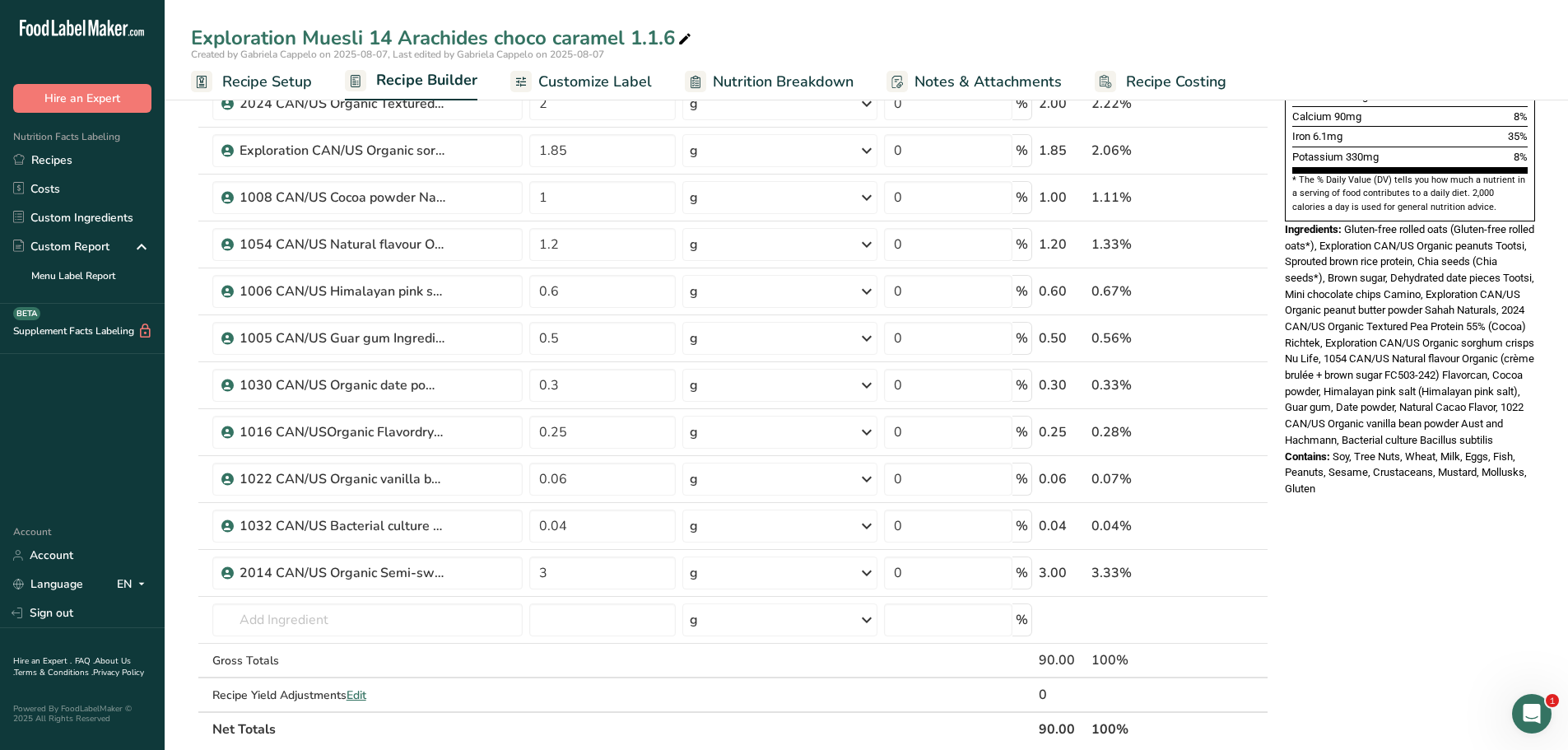 scroll, scrollTop: 462, scrollLeft: 0, axis: vertical 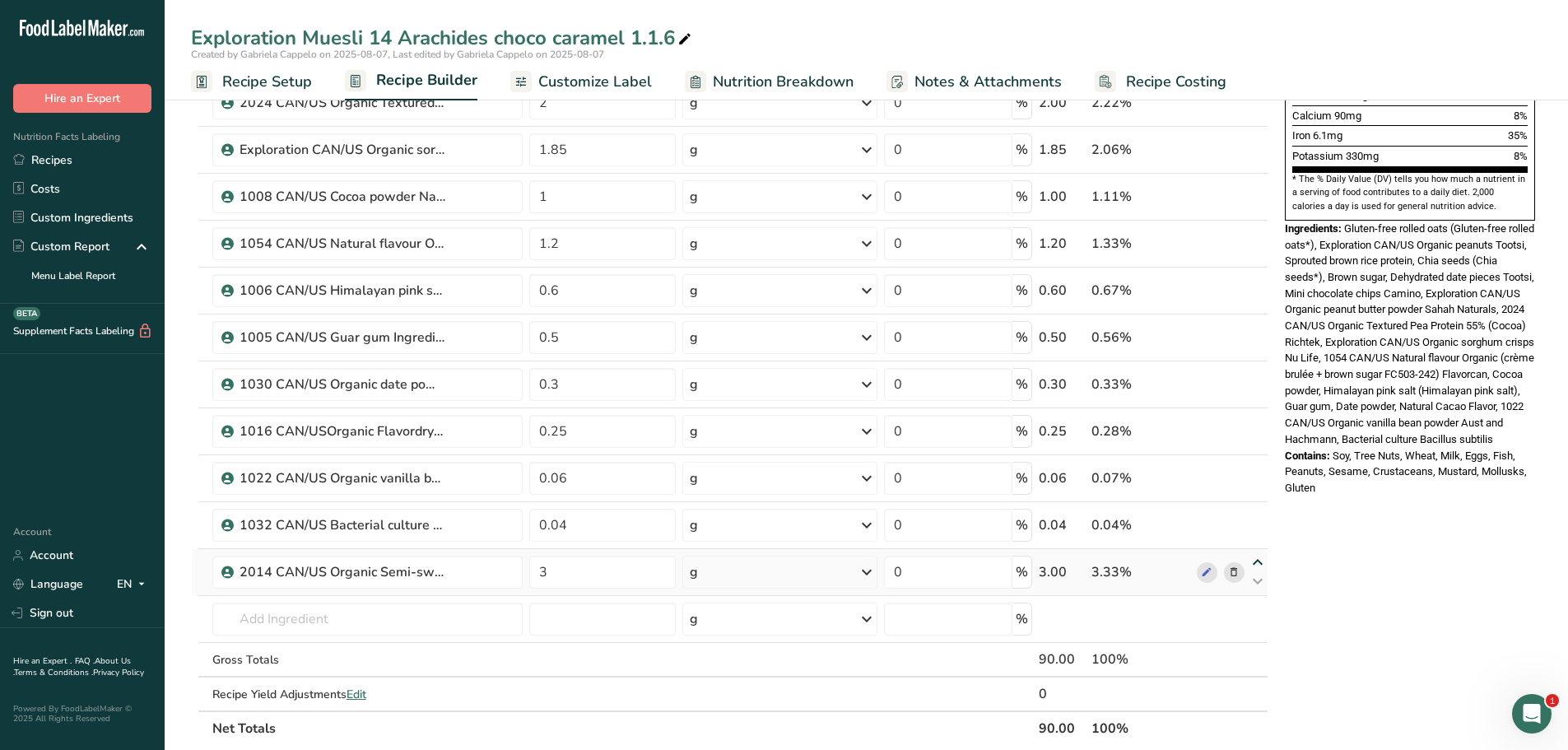 click at bounding box center (1258, 562) 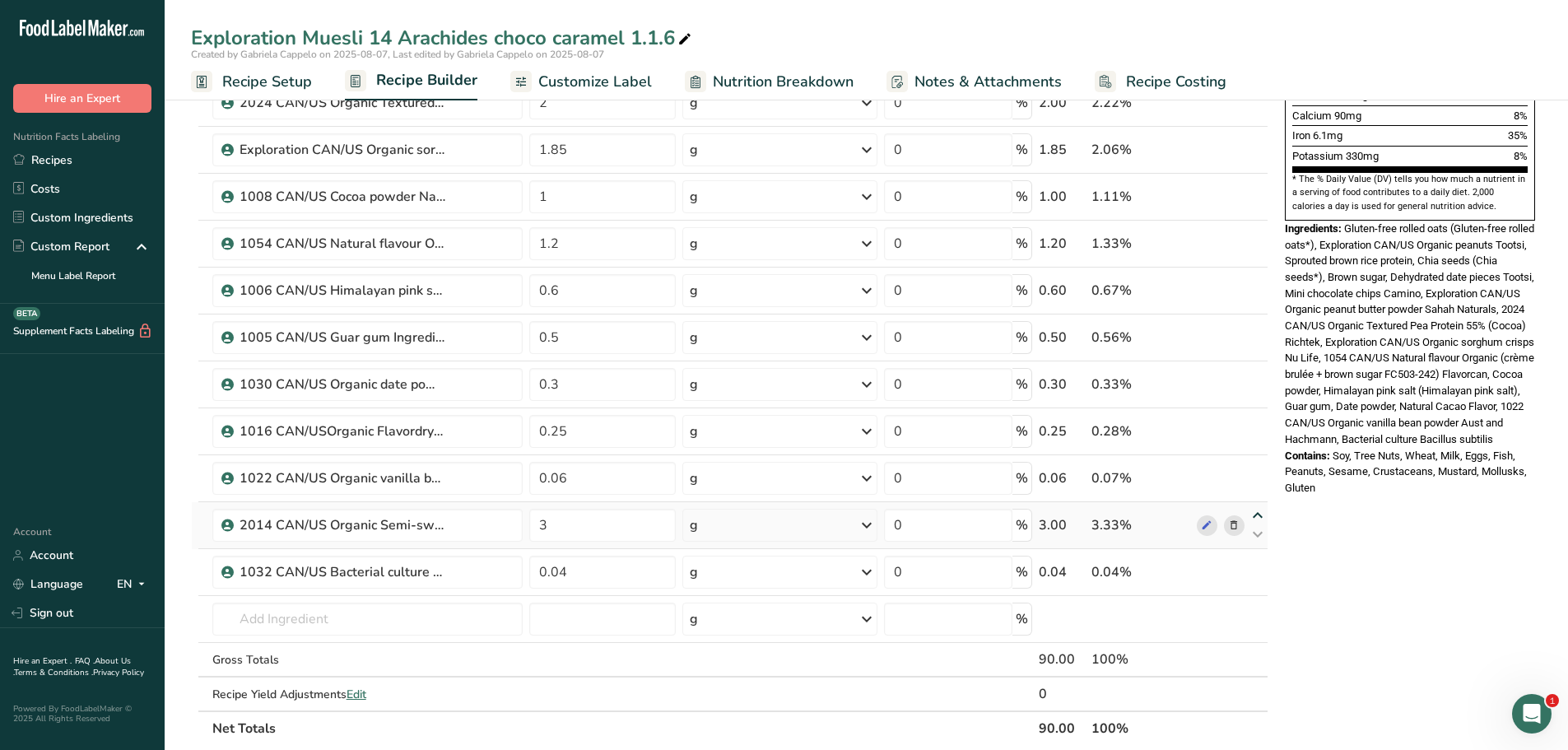 click at bounding box center (1258, 515) 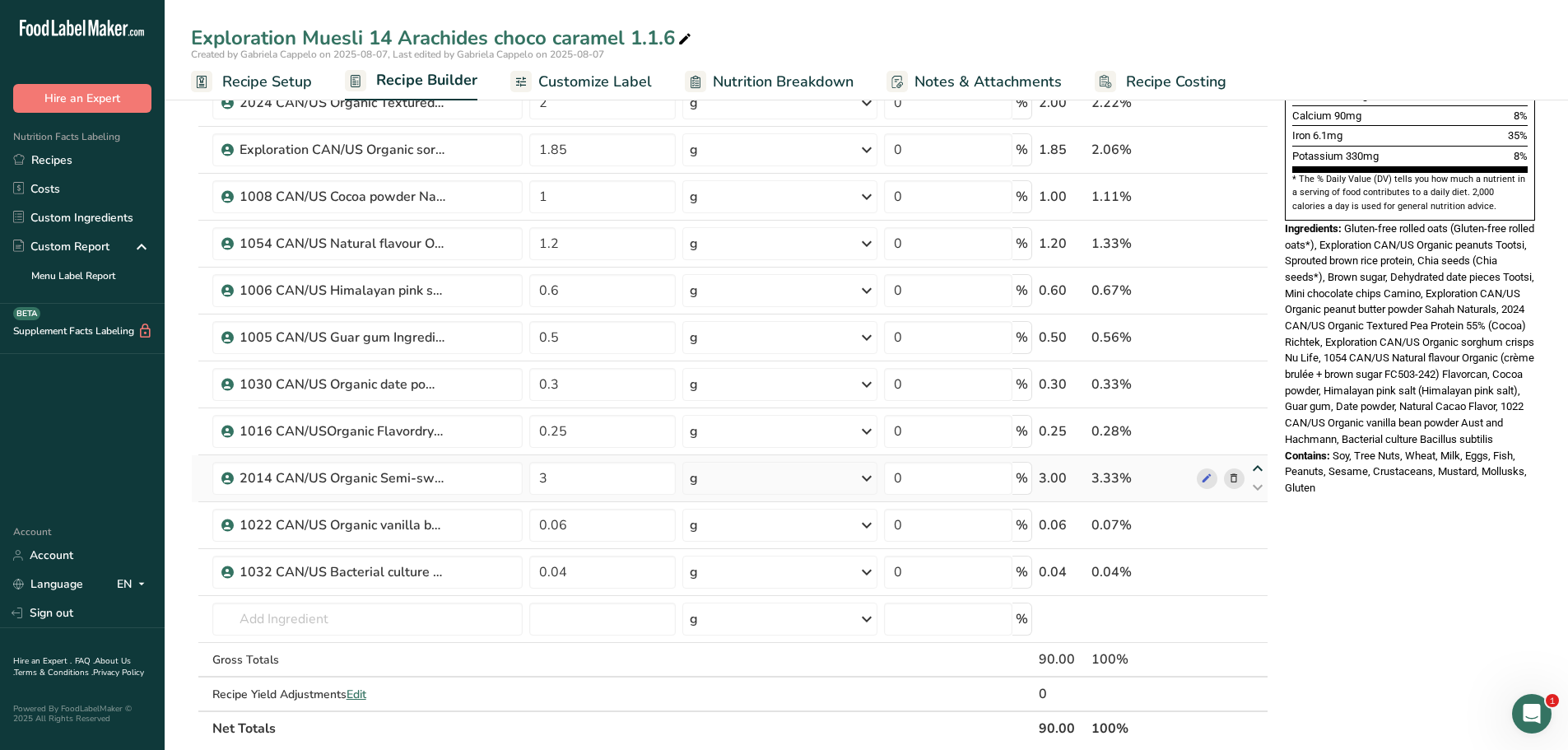 click at bounding box center (1258, 468) 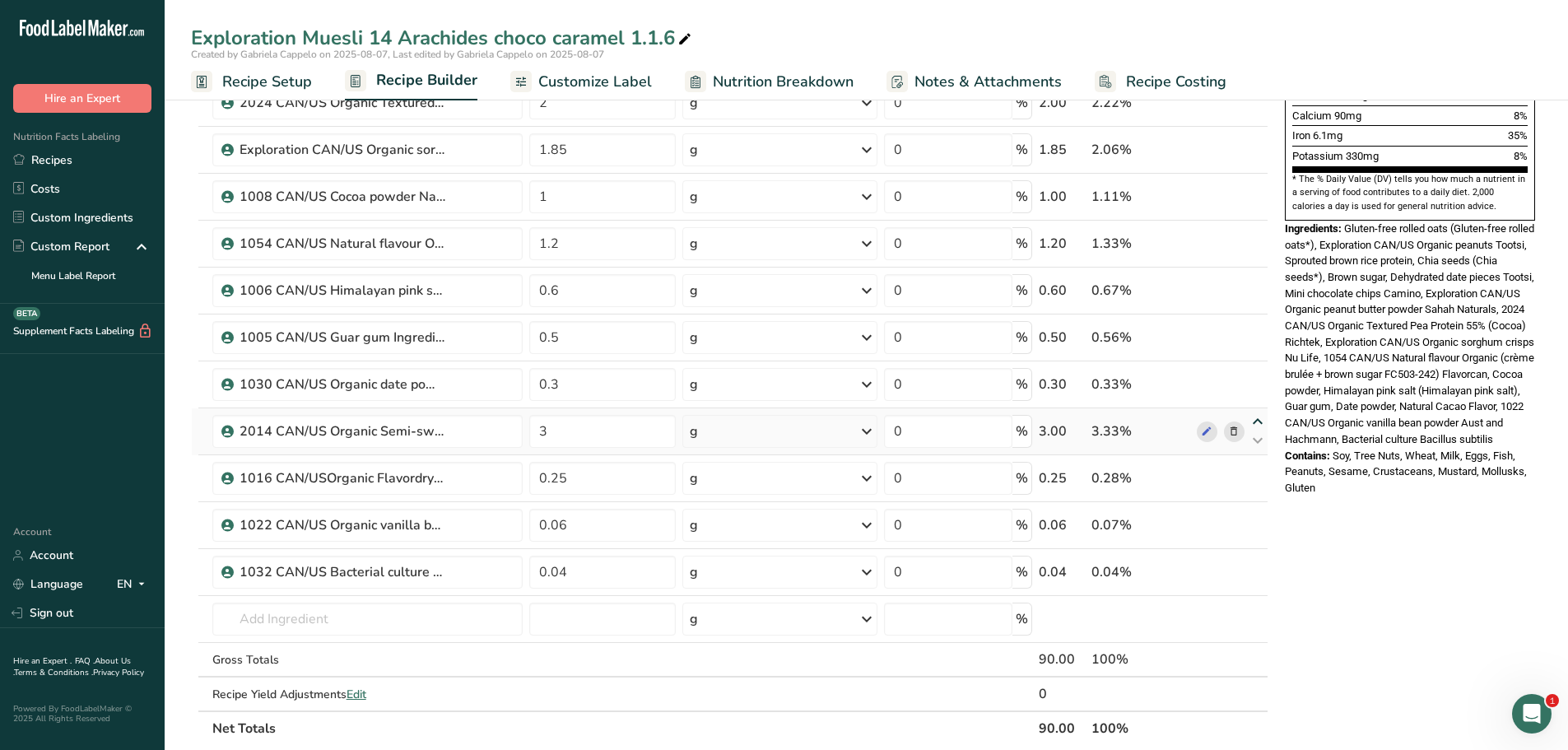 click at bounding box center [1258, 422] 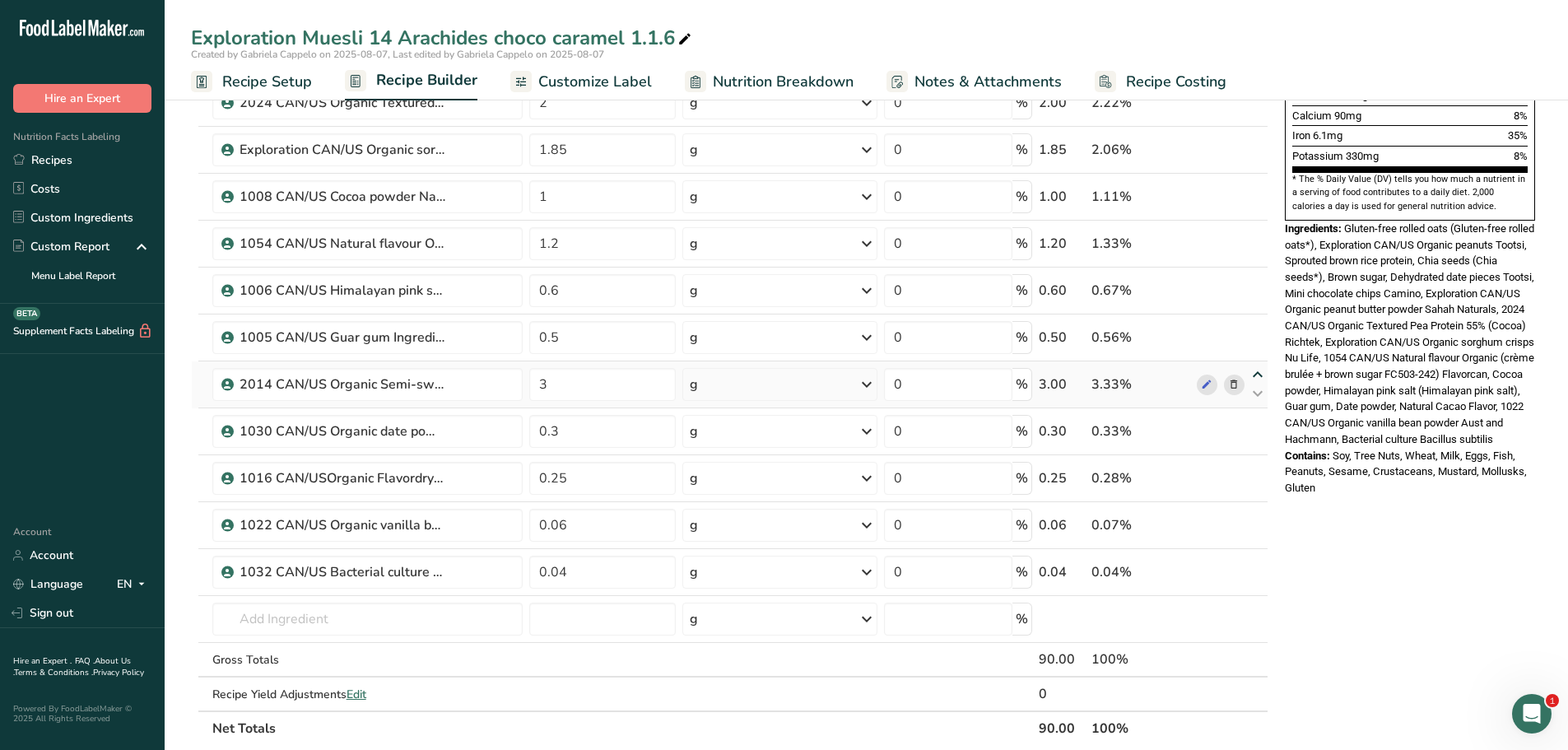 click at bounding box center (1258, 375) 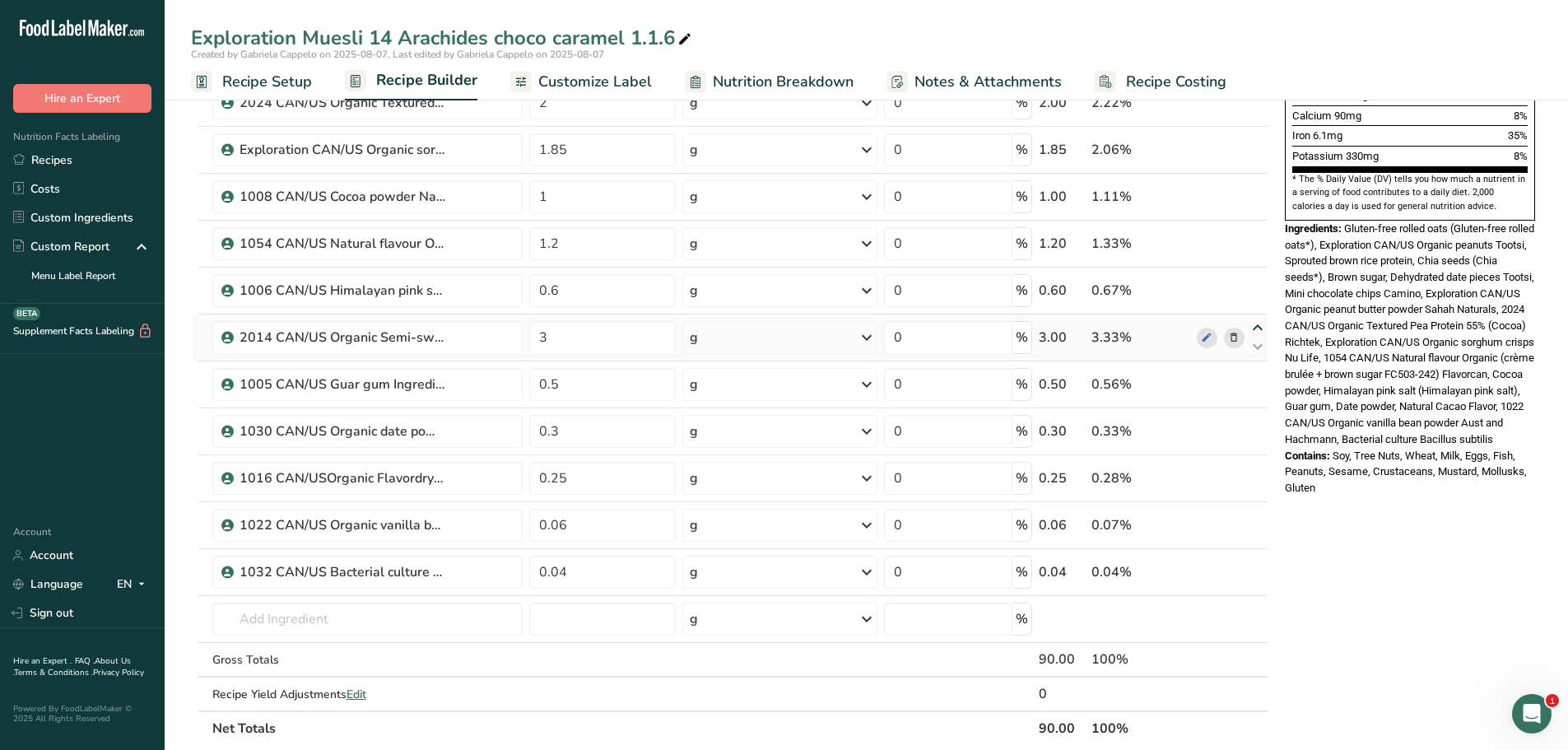 click at bounding box center [1258, 328] 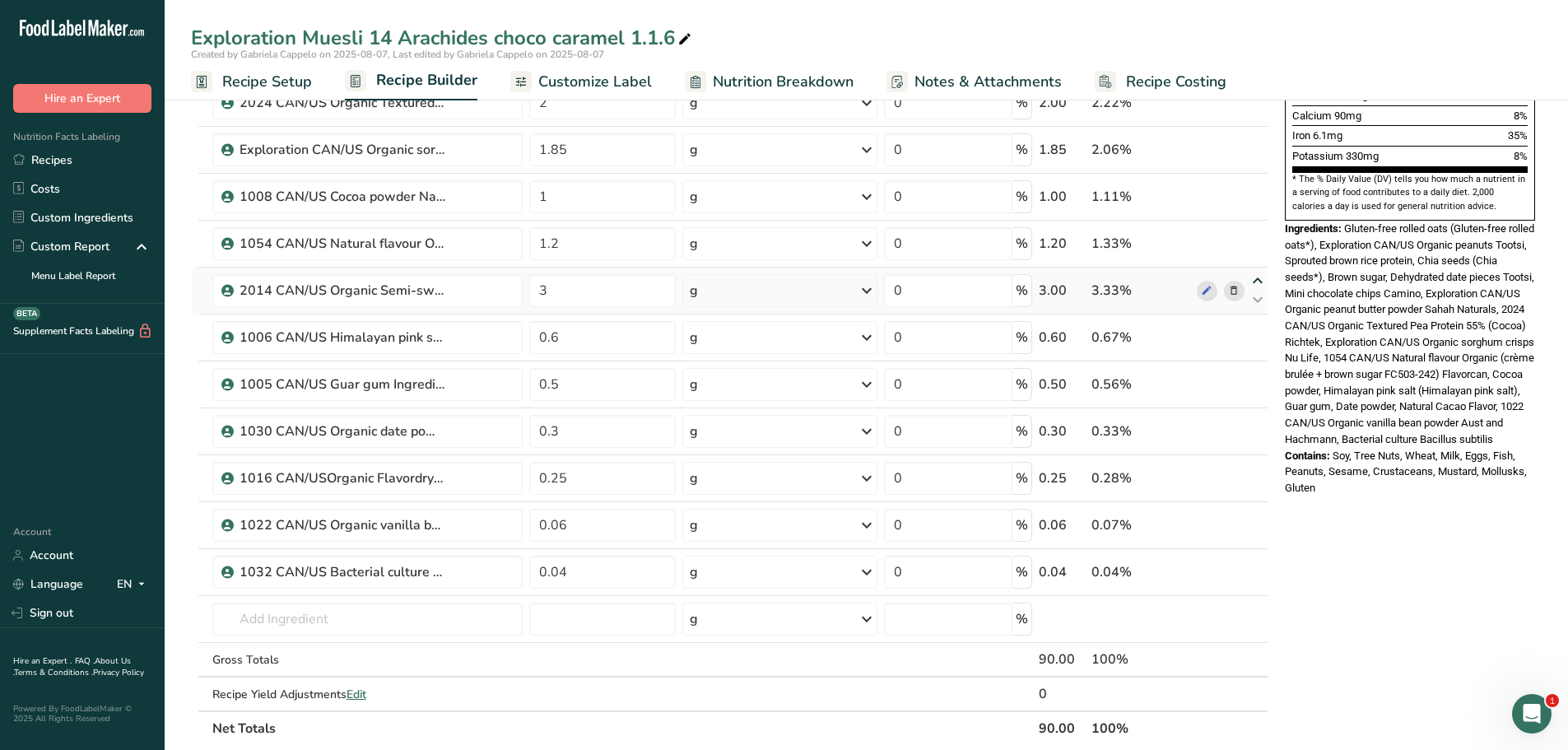 click at bounding box center (1258, 281) 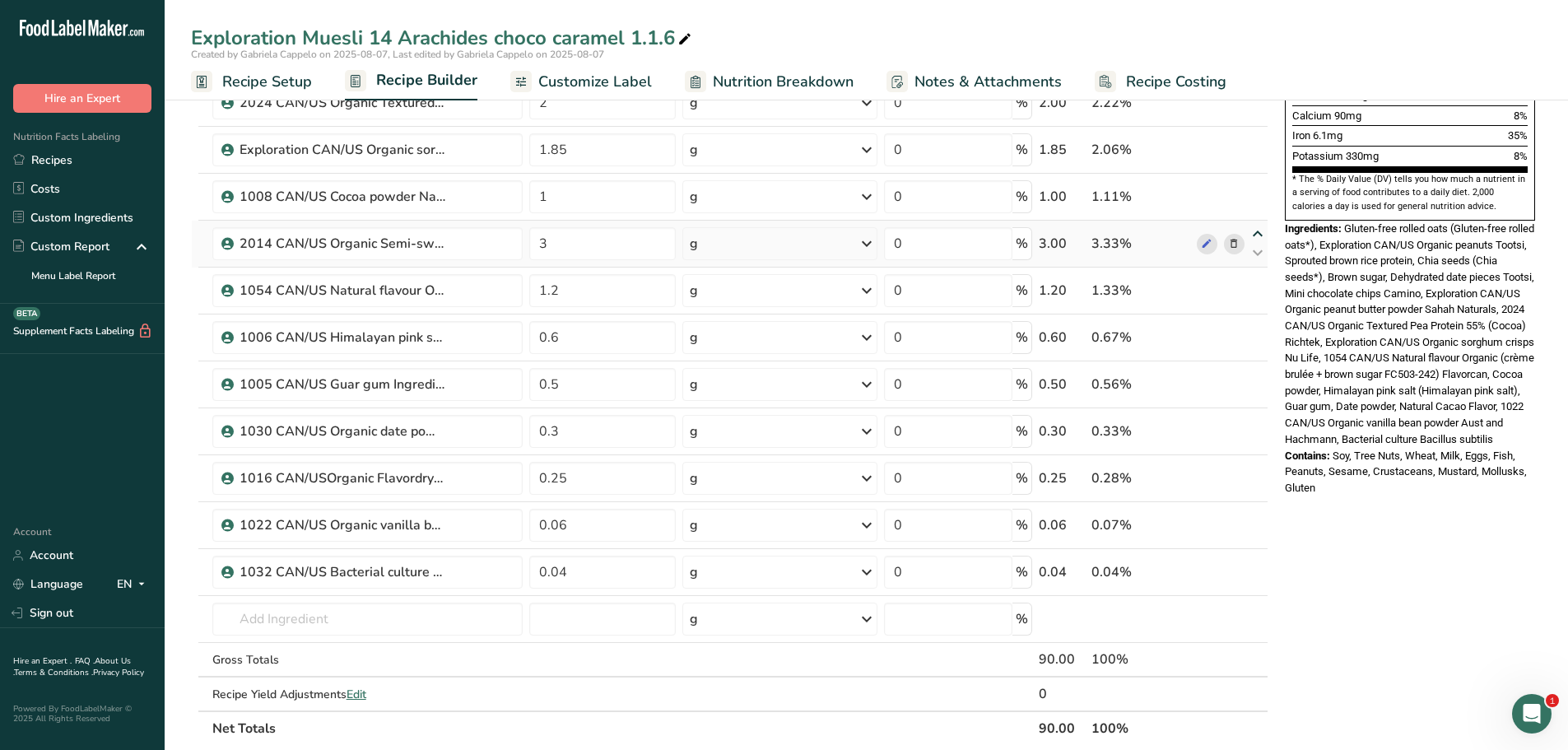 click at bounding box center (1258, 234) 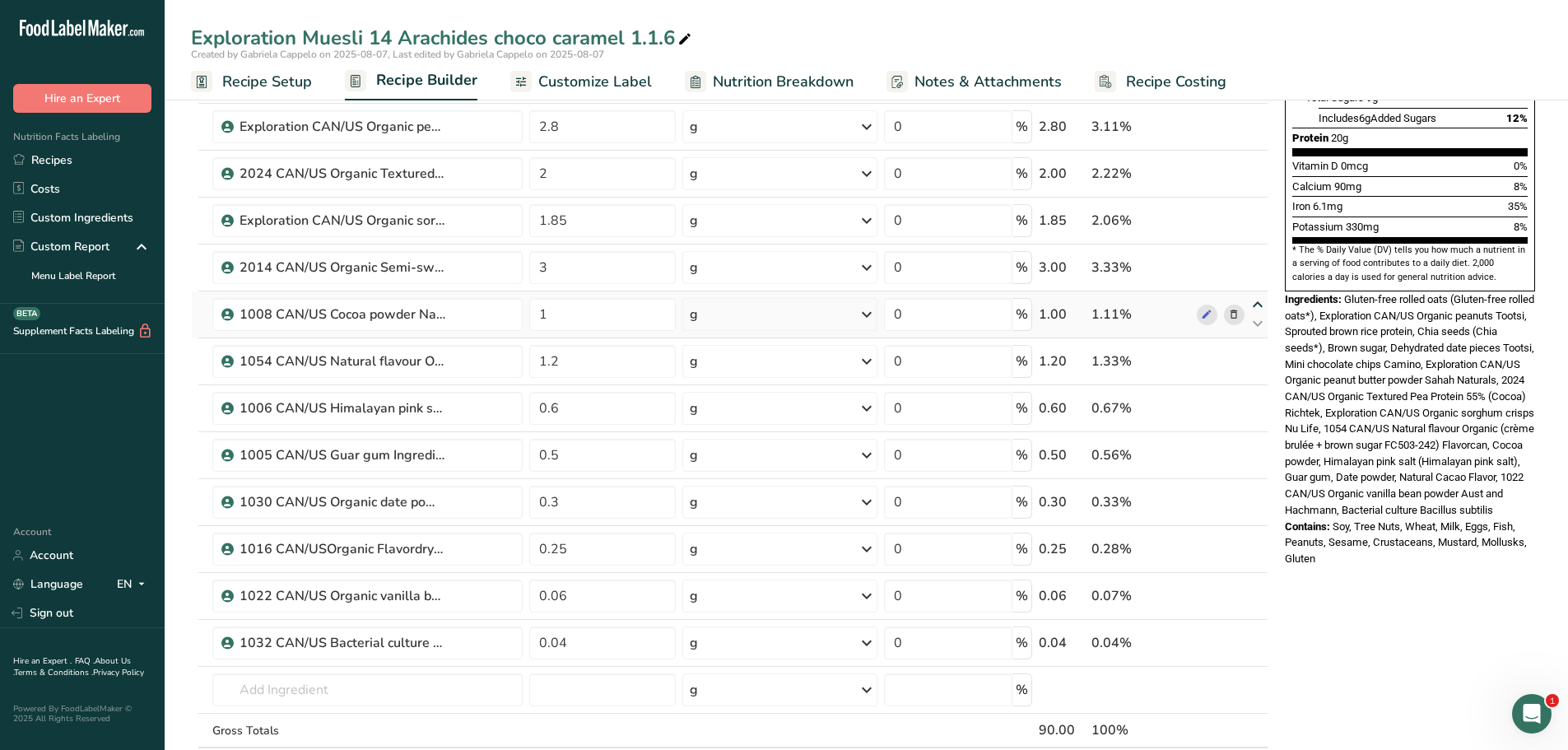 scroll, scrollTop: 390, scrollLeft: 0, axis: vertical 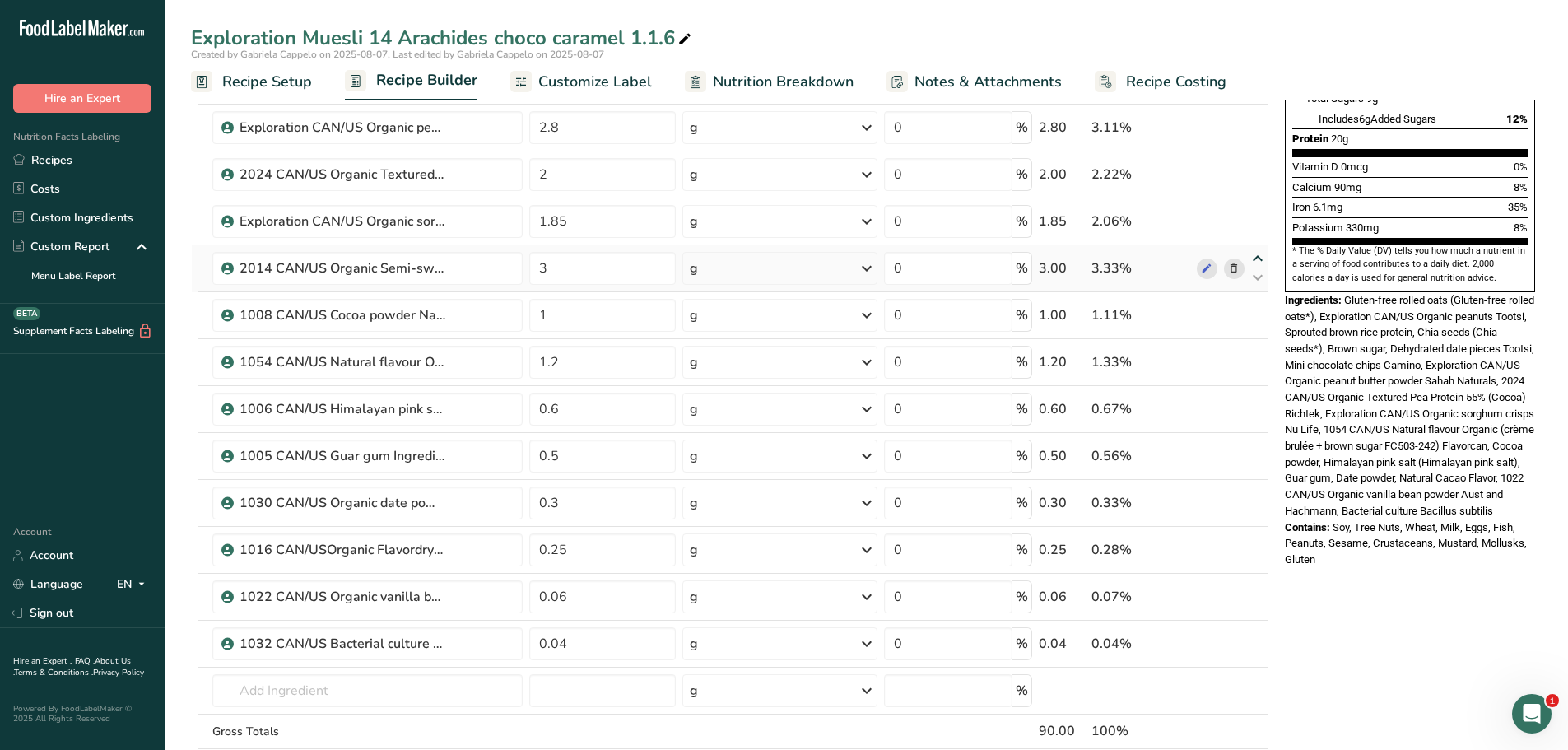 click at bounding box center [1258, 259] 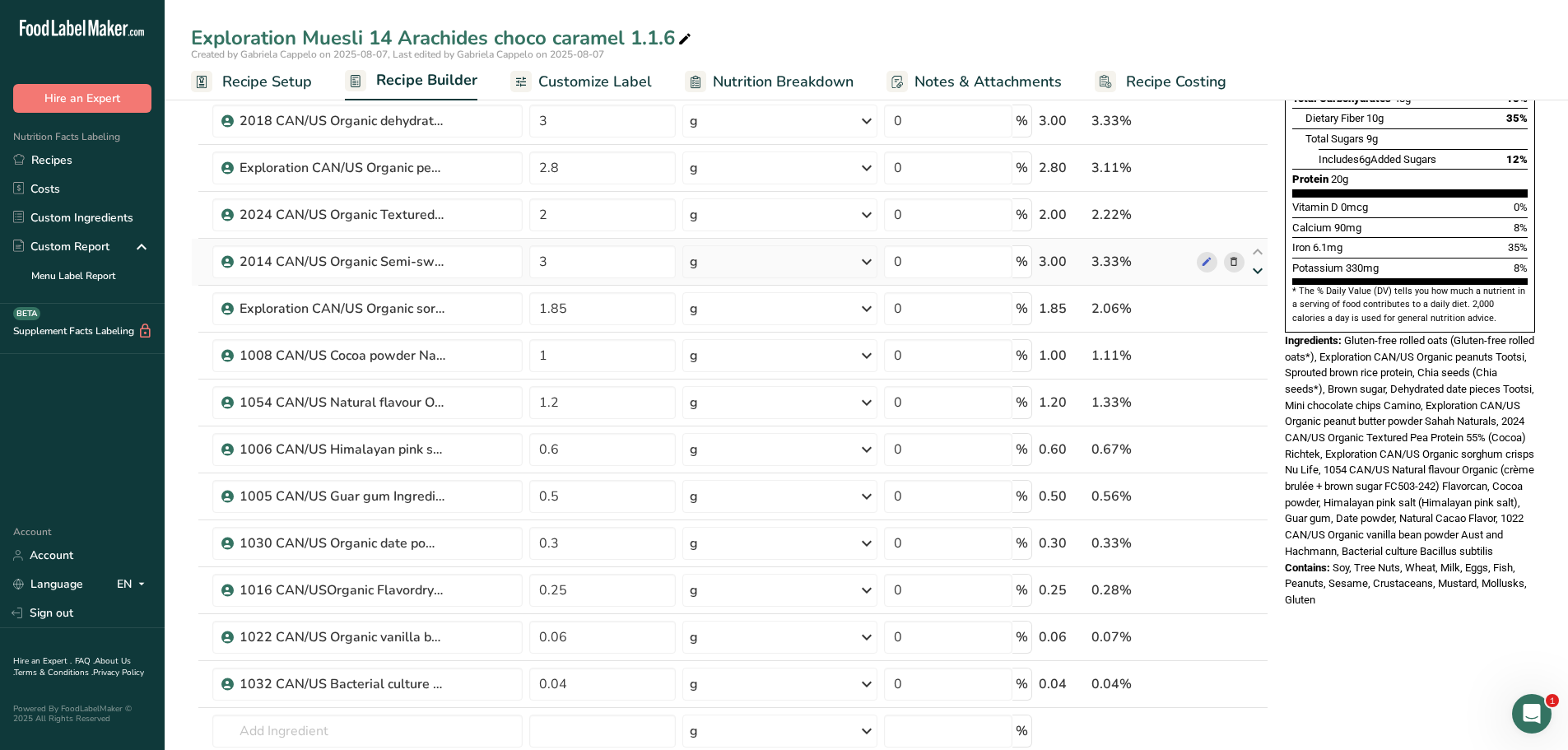 scroll, scrollTop: 348, scrollLeft: 0, axis: vertical 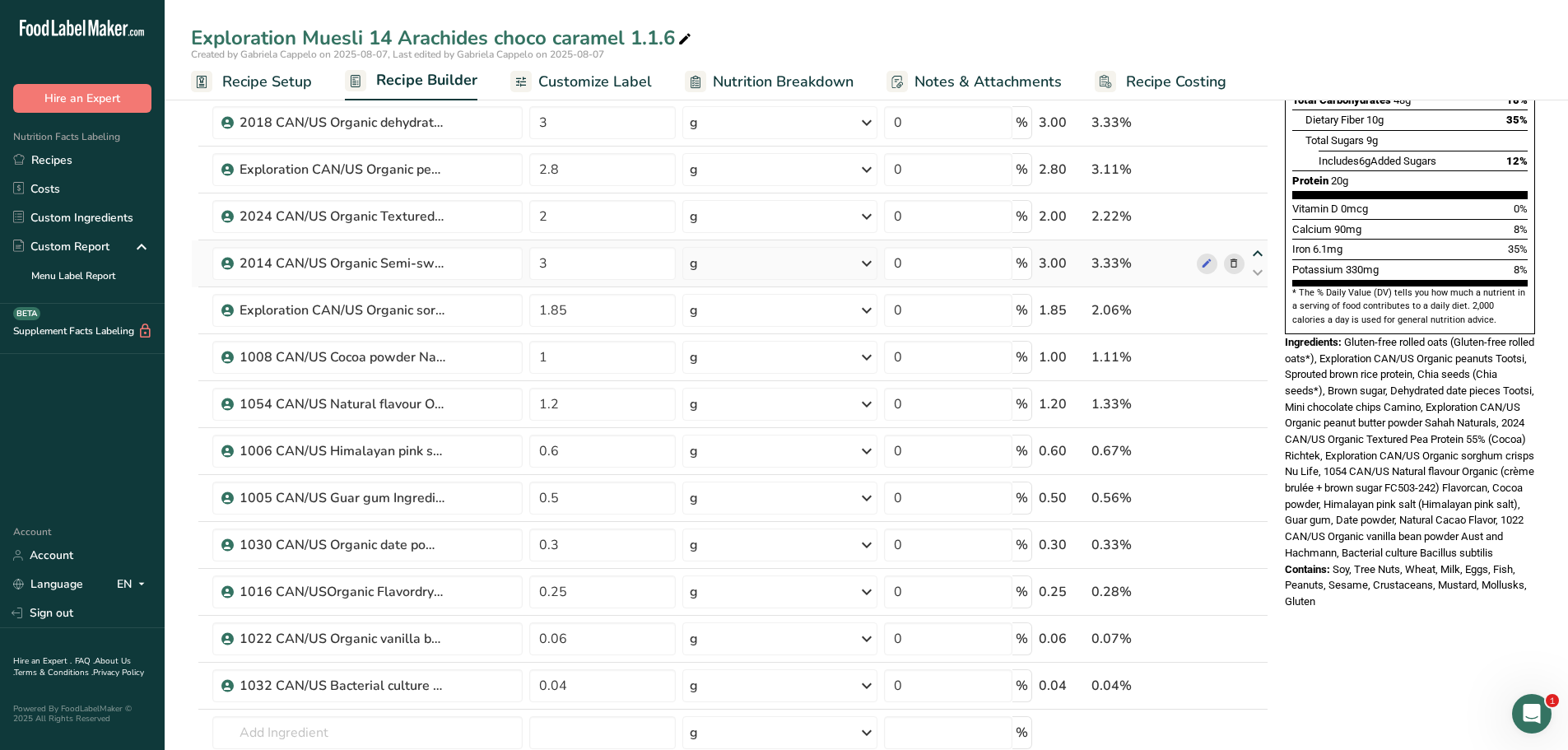 click at bounding box center [1258, 254] 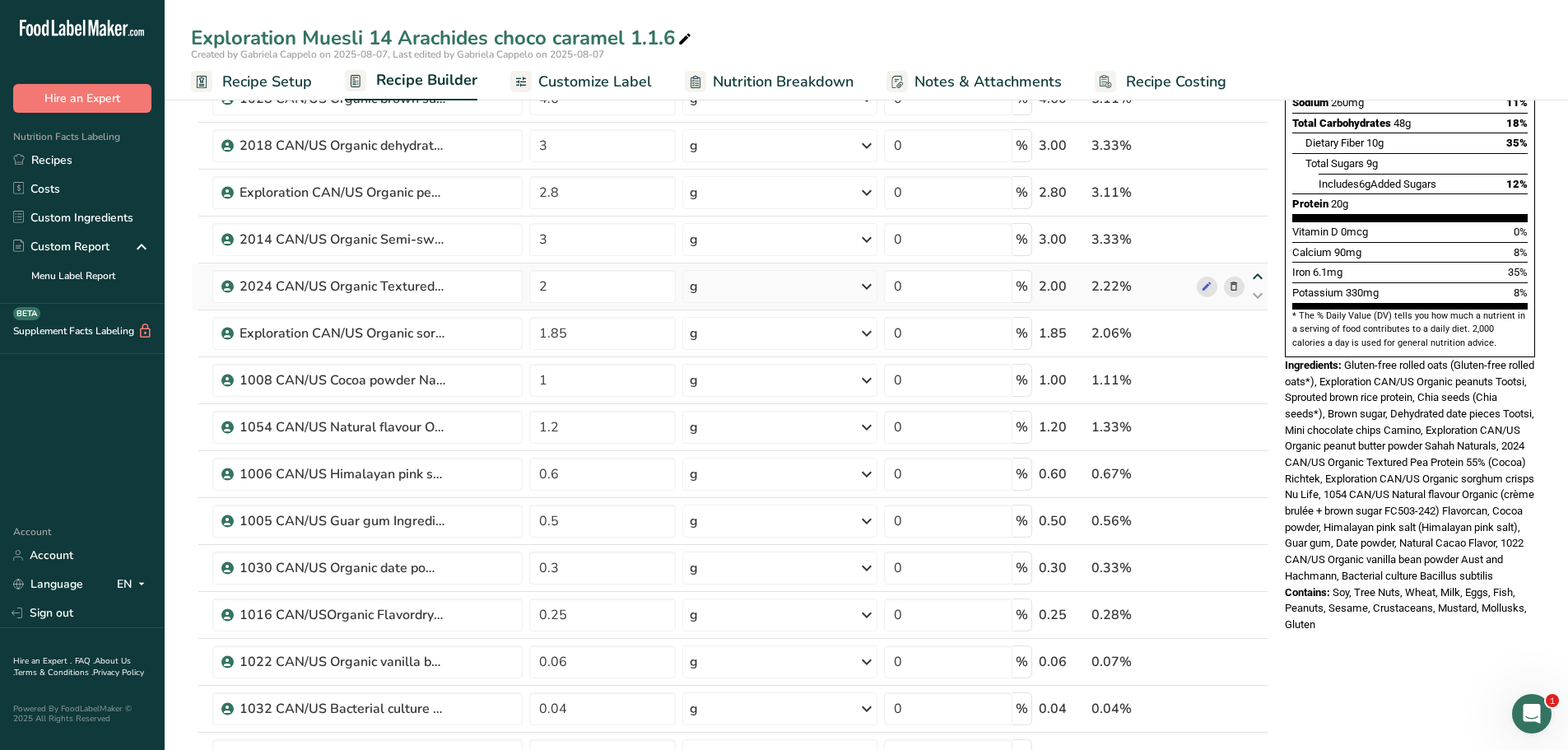 scroll, scrollTop: 313, scrollLeft: 0, axis: vertical 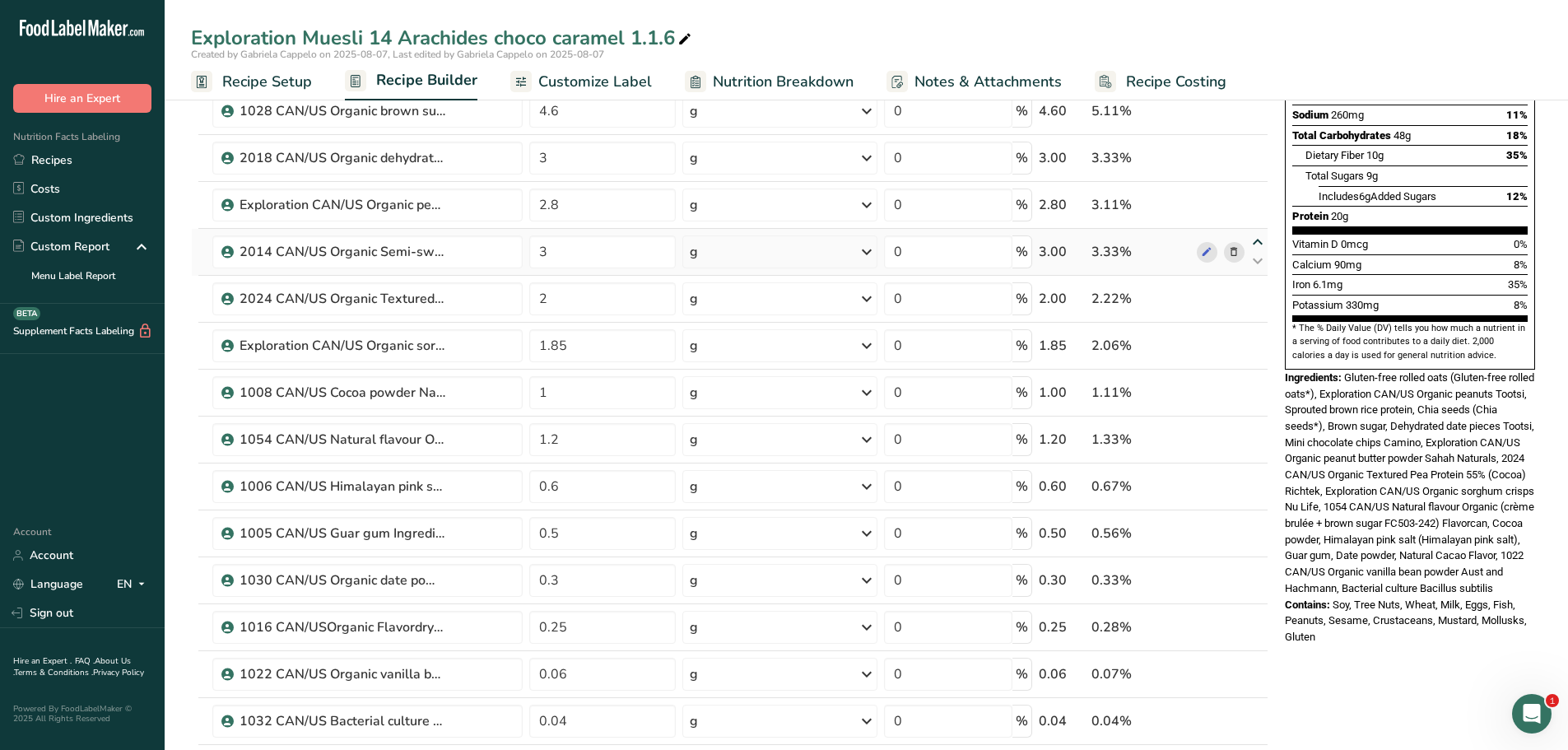 click at bounding box center (1258, 242) 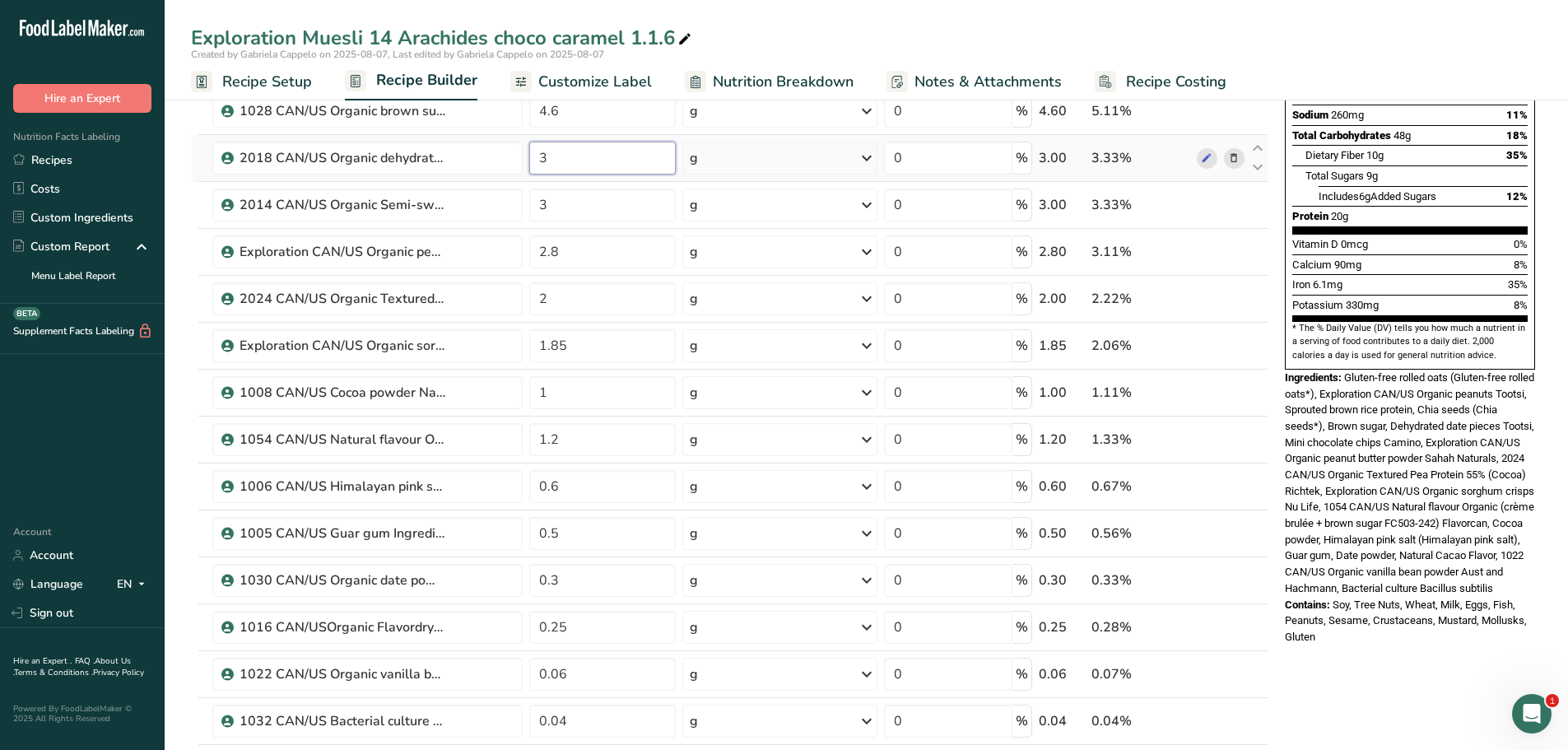 click on "3" at bounding box center [603, 158] 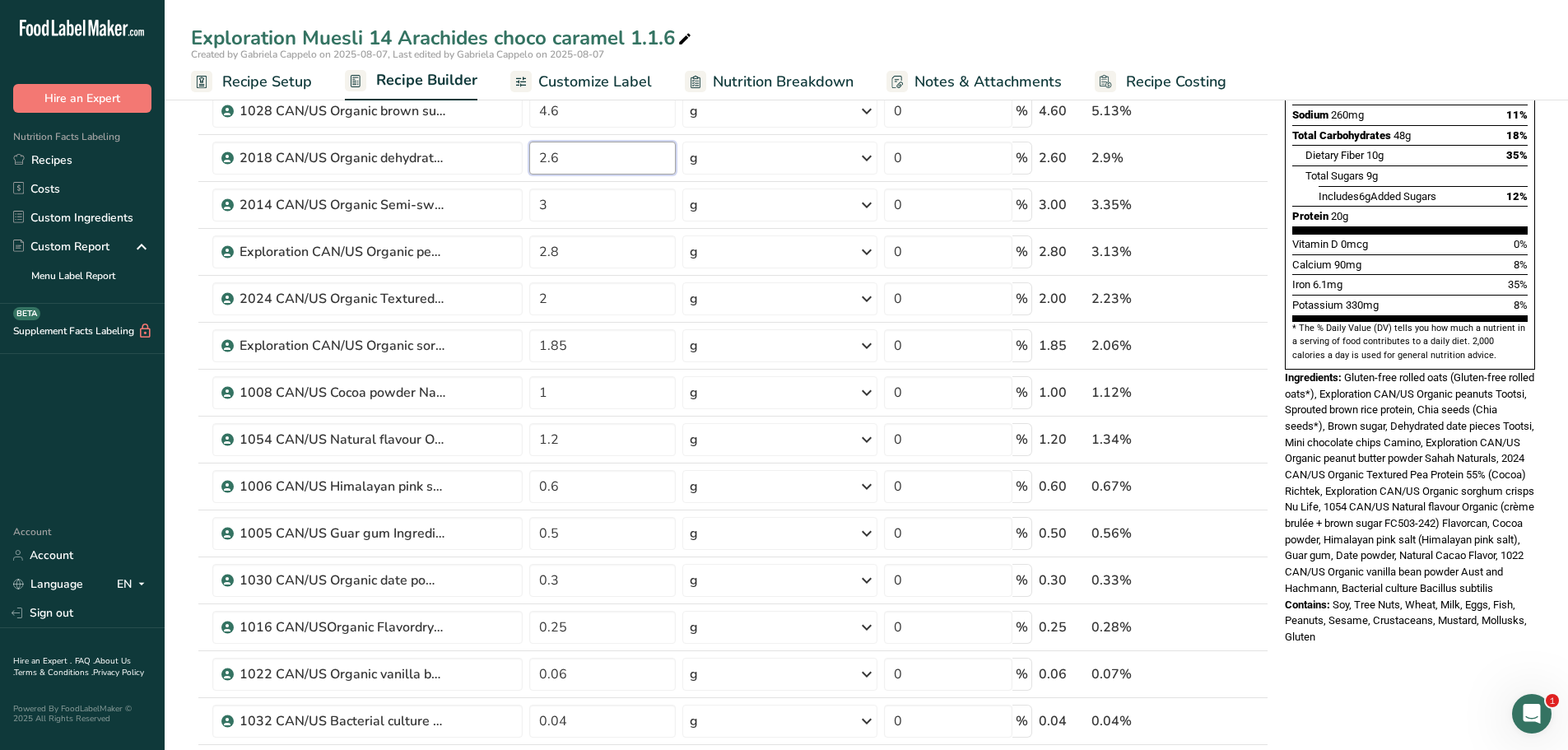 type on "2.6" 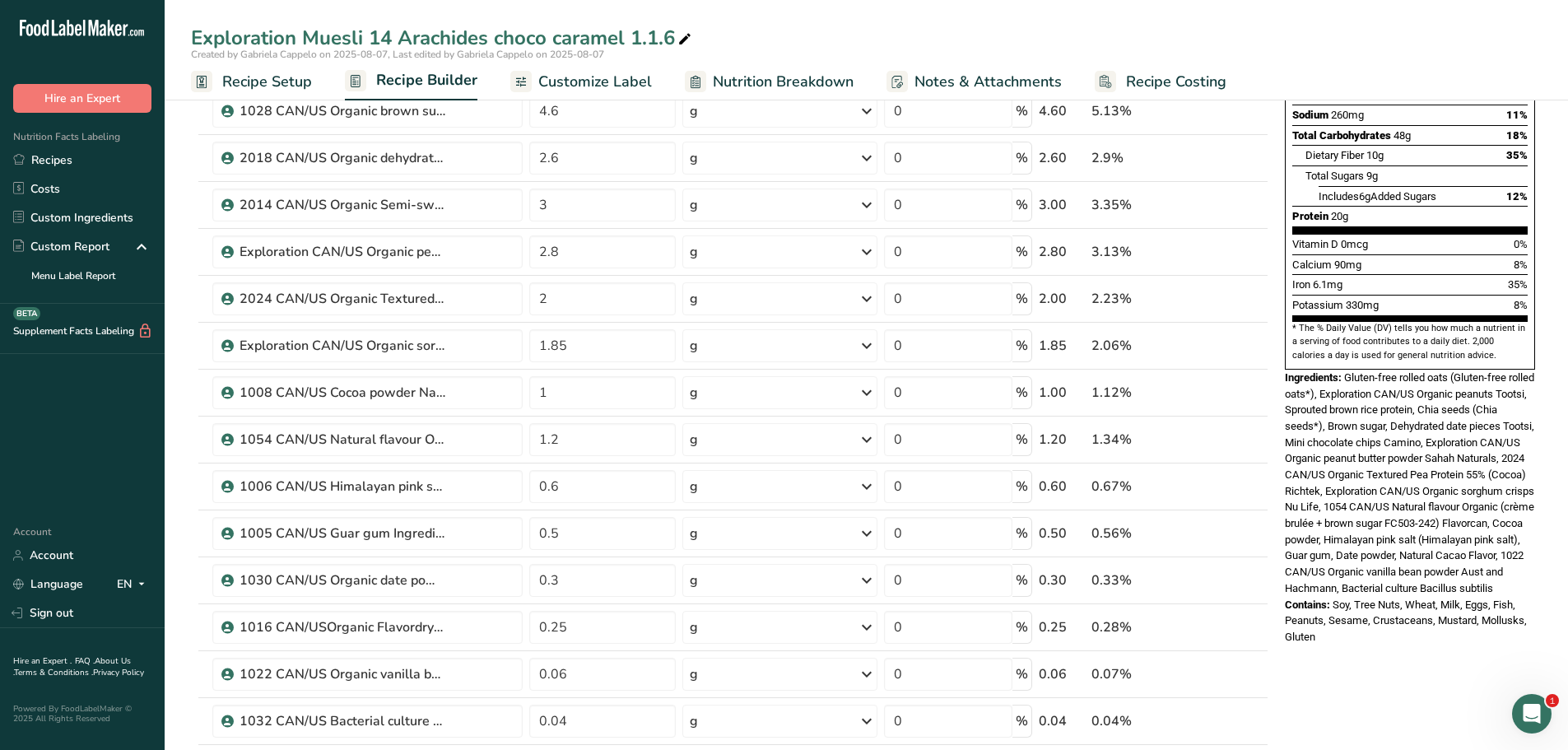 click on "Exploration Muesli 14 Arachides choco caramel 1.1.6
Created by [NAME] on 2025-08-07, Last edited by [NAME] on 2025-08-07
Recipe Setup                       Recipe Builder   Customize Label               Nutrition Breakdown               Notes & Attachments                 Recipe Costing
Add Ingredients
Manage Recipe         Delete Recipe           Duplicate Recipe             Scale Recipe             Save as Sub-Recipe   .a-a{fill:#347362;}.b-a{fill:#fff;}                               Nutrition Breakdown                 Recipe Card
NEW
Amino Acids Pattern Report           Activity History
Download
Choose your preferred label style
Standard FDA label
Standard FDA label
Tabular FDA label
Linear FDA label" at bounding box center (866, 631) 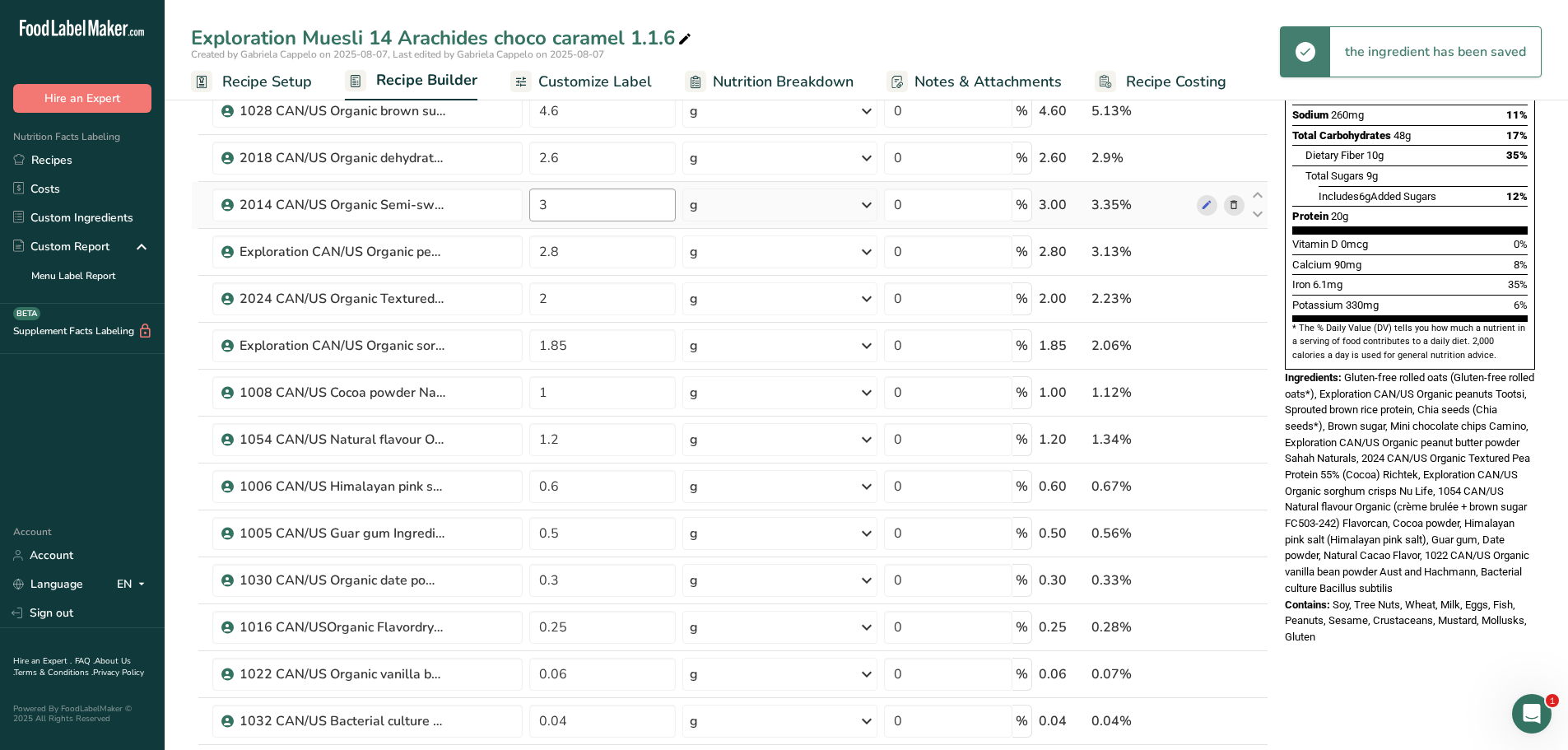 scroll, scrollTop: 172, scrollLeft: 0, axis: vertical 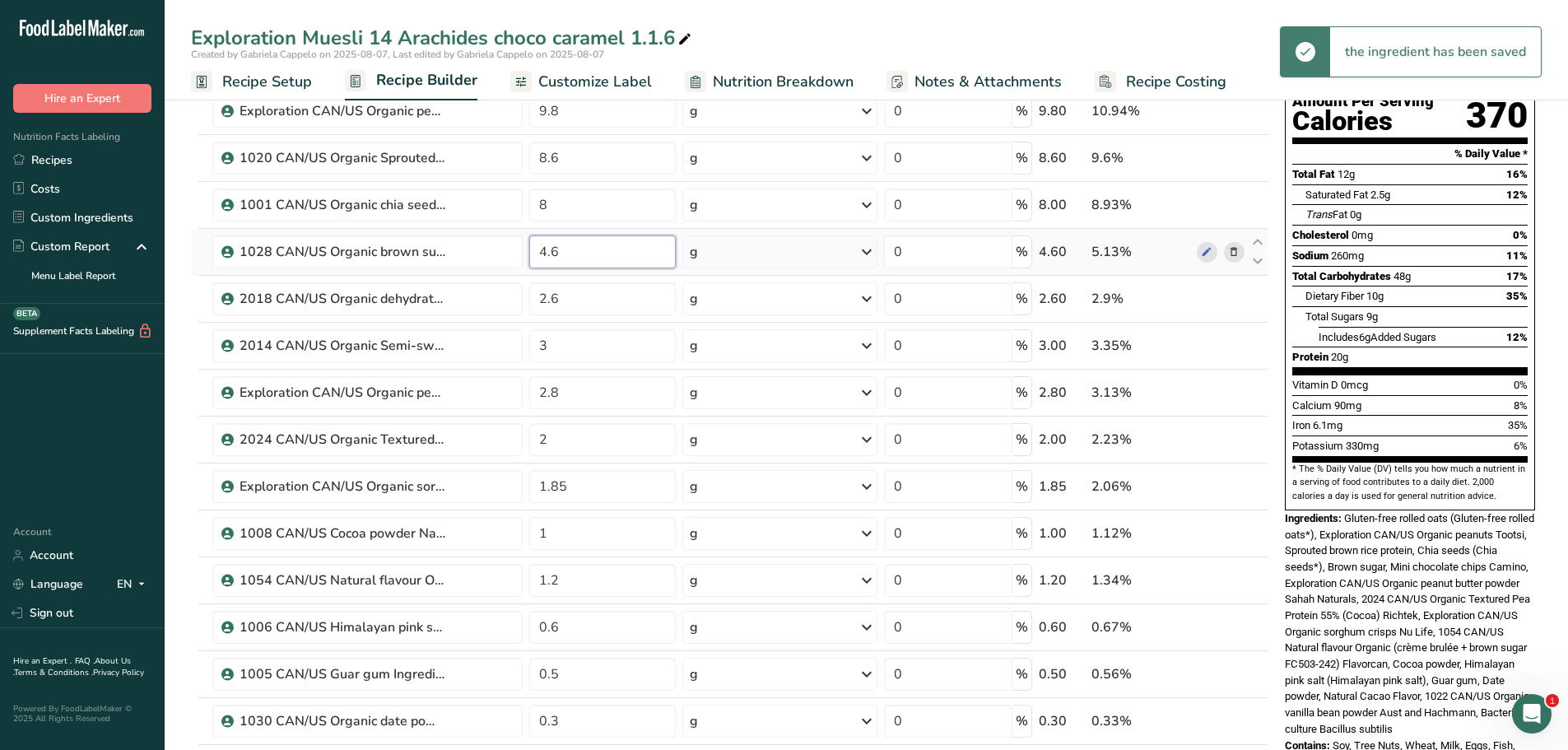 click on "4.6" at bounding box center (603, 252) 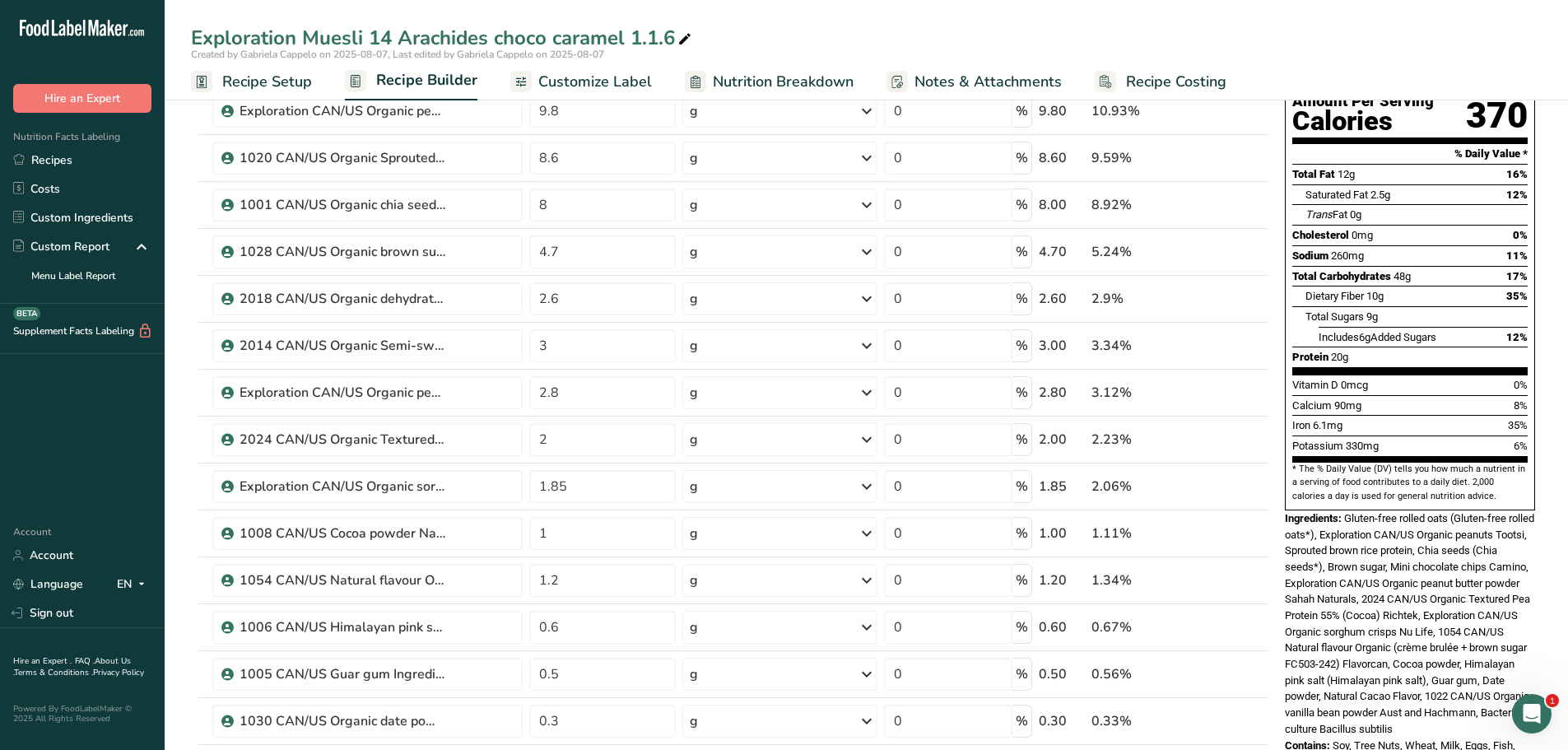 click on "Exploration Muesli 14 Arachides choco caramel 1.1.6
Created by [NAME] on 2025-08-07, Last edited by [NAME] on 2025-08-07
Recipe Setup                       Recipe Builder   Customize Label               Nutrition Breakdown               Notes & Attachments                 Recipe Costing
Add Ingredients
Manage Recipe         Delete Recipe           Duplicate Recipe             Scale Recipe             Save as Sub-Recipe   .a-a{fill:#347362;}.b-a{fill:#fff;}                               Nutrition Breakdown                 Recipe Card
NEW
Amino Acids Pattern Report           Activity History
Download
Choose your preferred label style
Standard FDA label
Standard FDA label
Tabular FDA label
Linear FDA label" at bounding box center (866, 771) 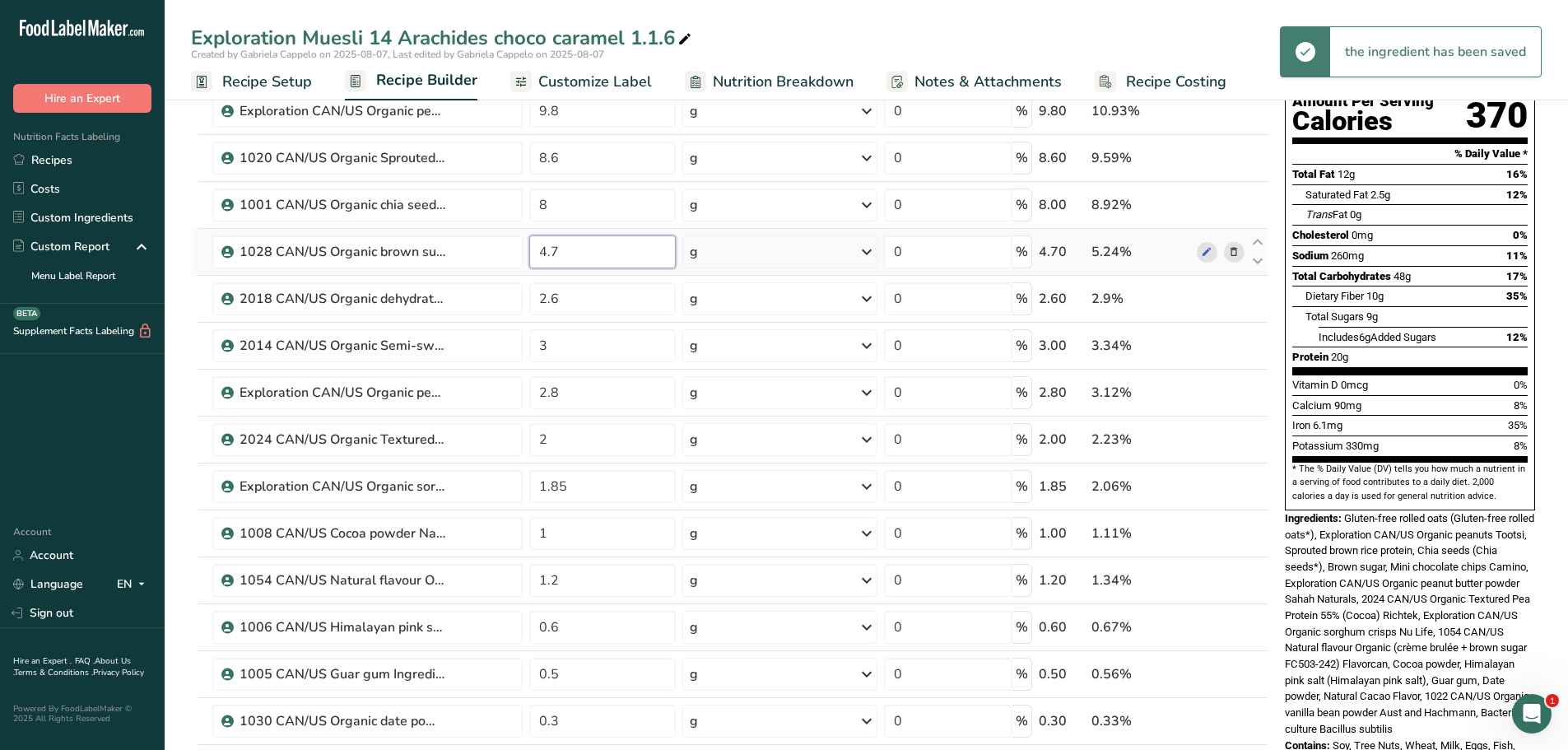 click on "4.7" at bounding box center [603, 252] 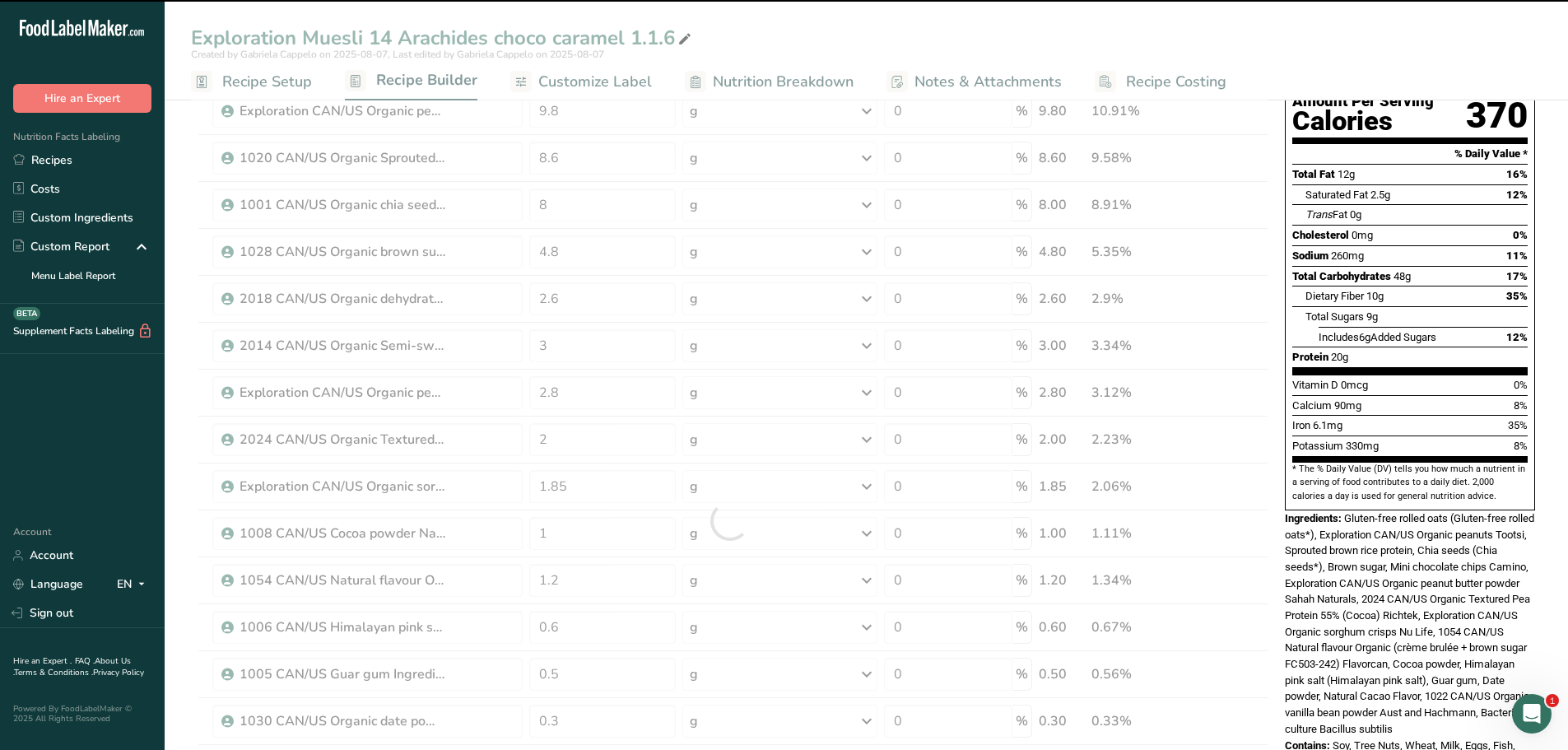 click on "Exploration Muesli 14 Arachides choco caramel 1.1.6
Created by [NAME] on 2025-08-07, Last edited by [NAME] on 2025-08-07
Recipe Setup                       Recipe Builder   Customize Label               Nutrition Breakdown               Notes & Attachments                 Recipe Costing
Add Ingredients
Manage Recipe         Delete Recipe           Duplicate Recipe             Scale Recipe             Save as Sub-Recipe   .a-a{fill:#347362;}.b-a{fill:#fff;}                               Nutrition Breakdown                 Recipe Card
NEW
Amino Acids Pattern Report           Activity History
Download
Choose your preferred label style
Standard FDA label
Standard FDA label
Tabular FDA label
Linear FDA label" at bounding box center [866, 771] 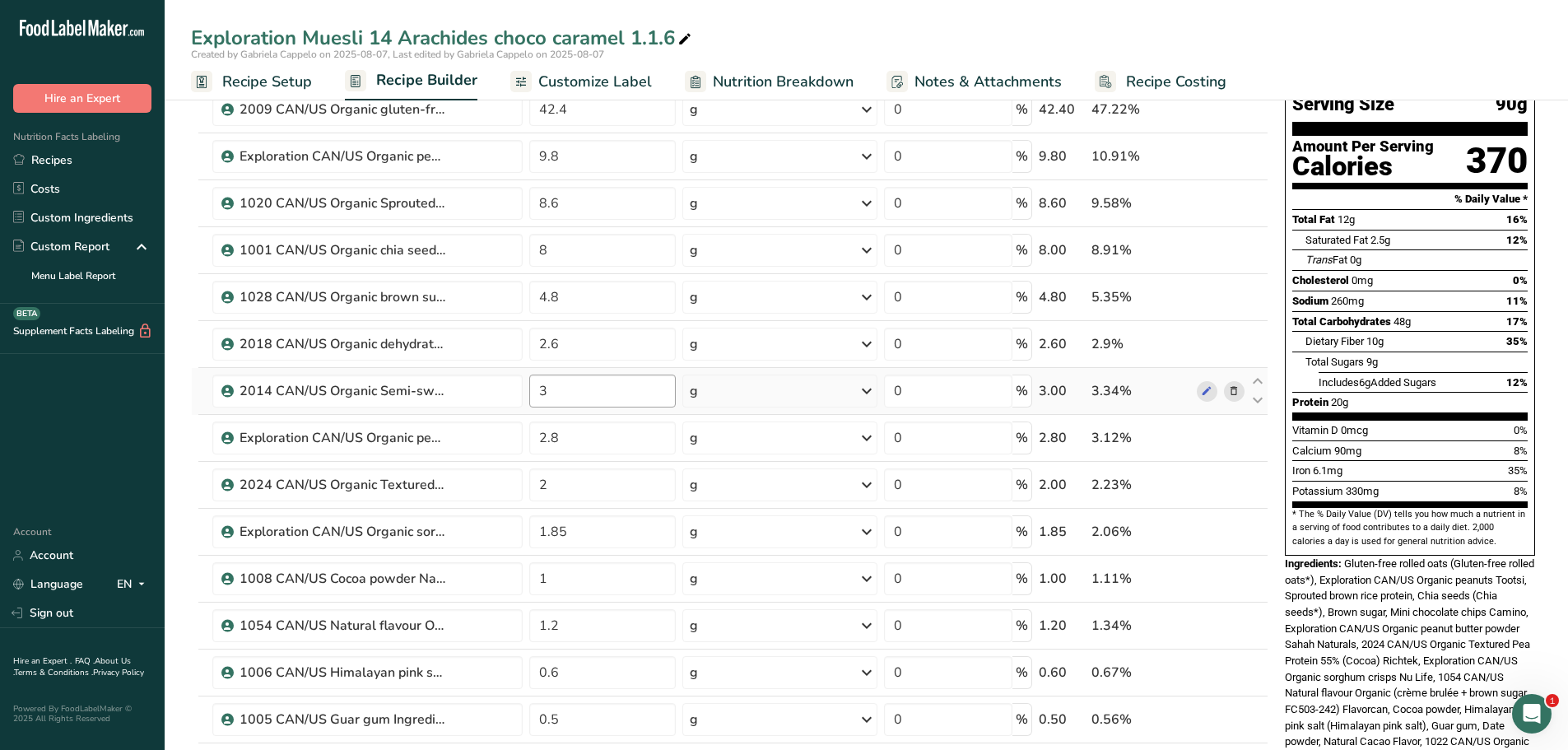 scroll, scrollTop: 126, scrollLeft: 0, axis: vertical 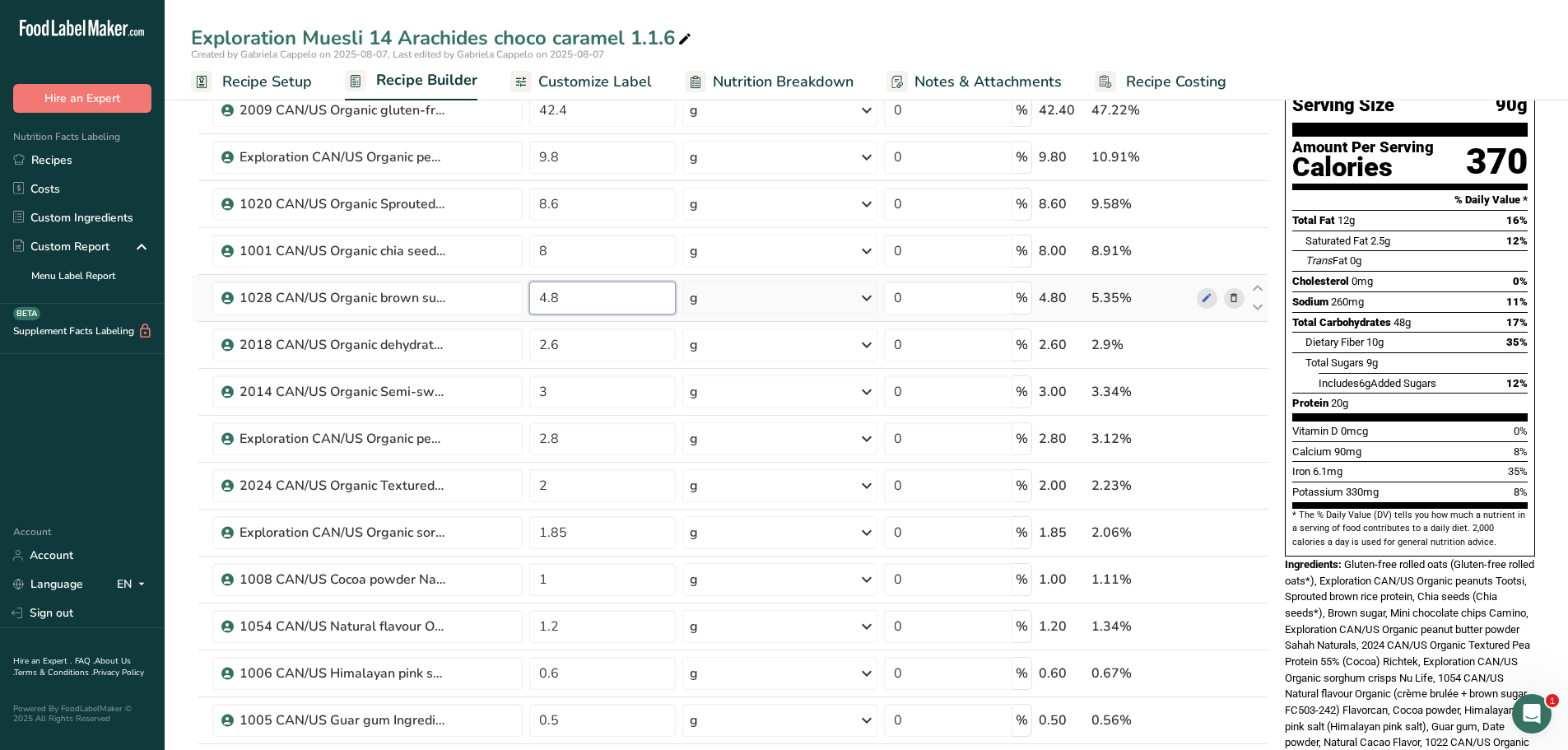 click on "4.8" at bounding box center (603, 298) 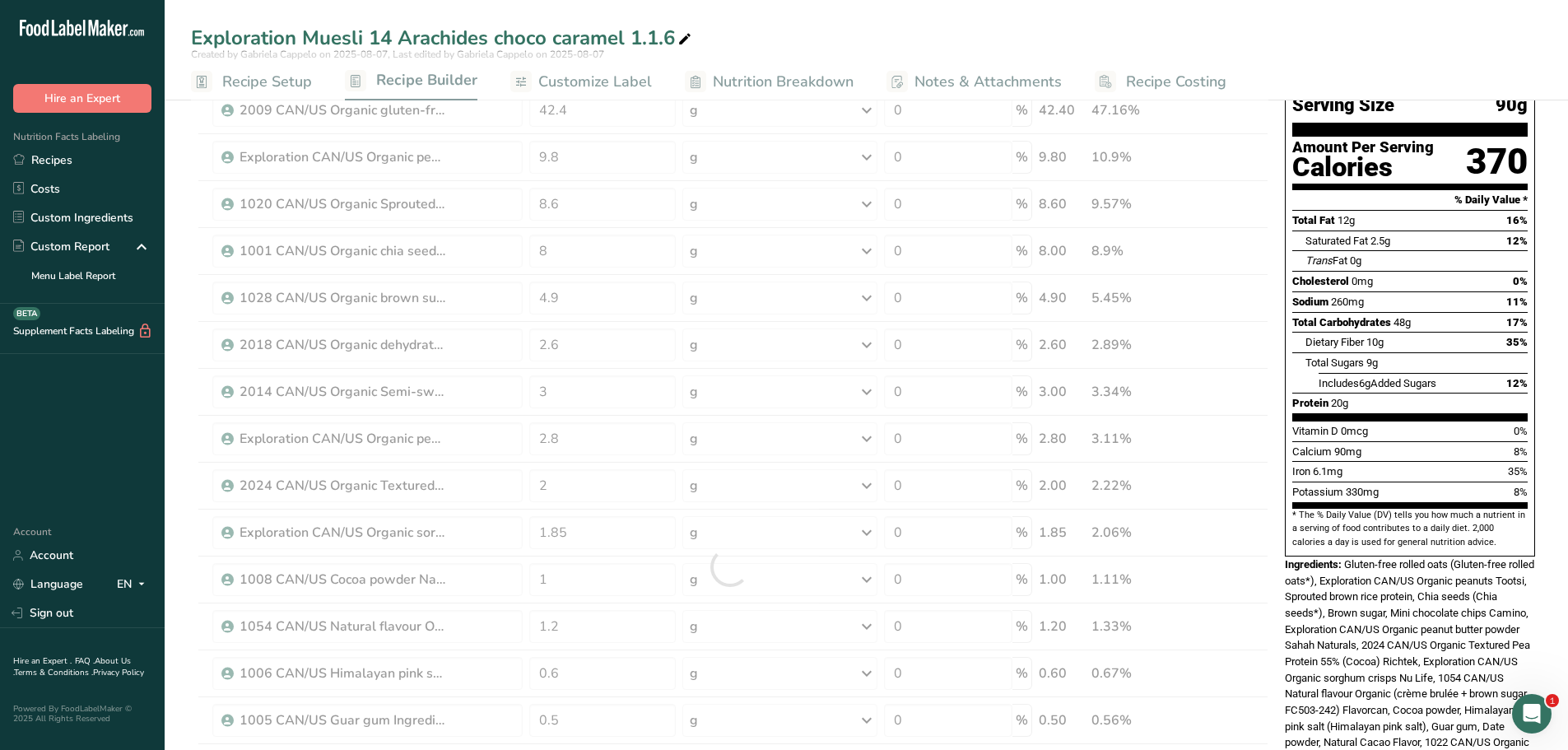 click on "Exploration Muesli 14 Arachides choco caramel 1.1.6" at bounding box center (866, 38) 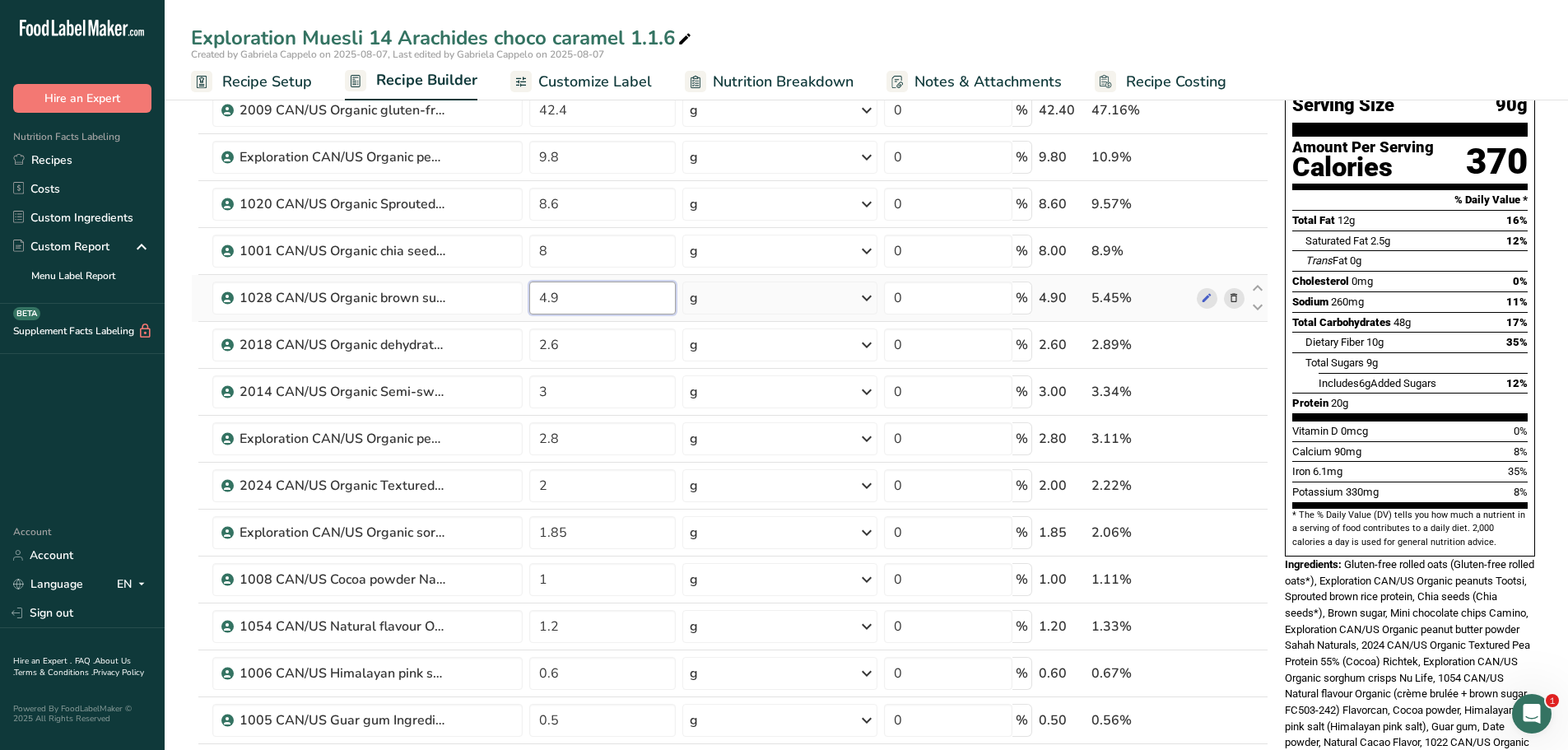 click on "4.9" at bounding box center (603, 298) 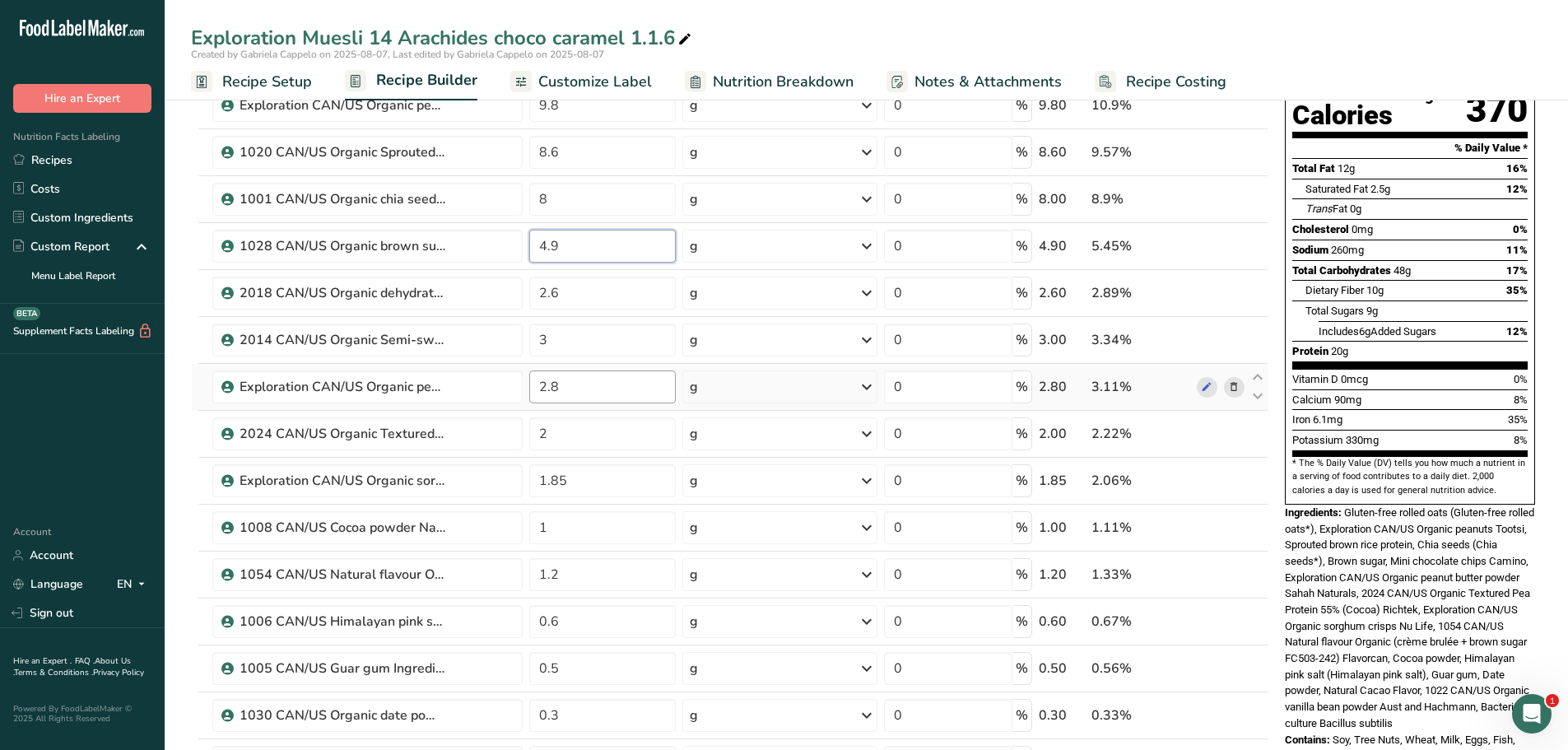 scroll, scrollTop: 177, scrollLeft: 0, axis: vertical 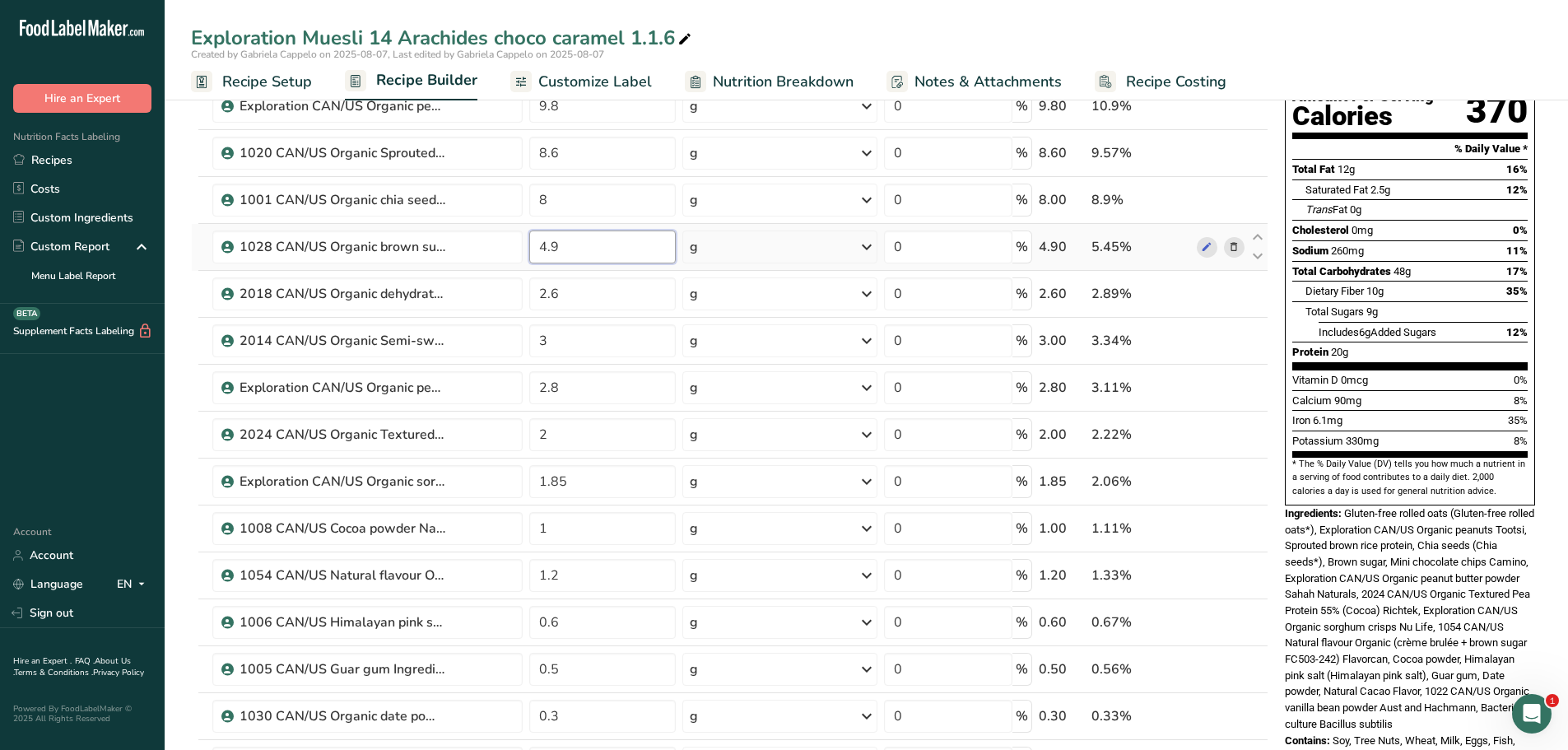 click on "4.9" at bounding box center (603, 247) 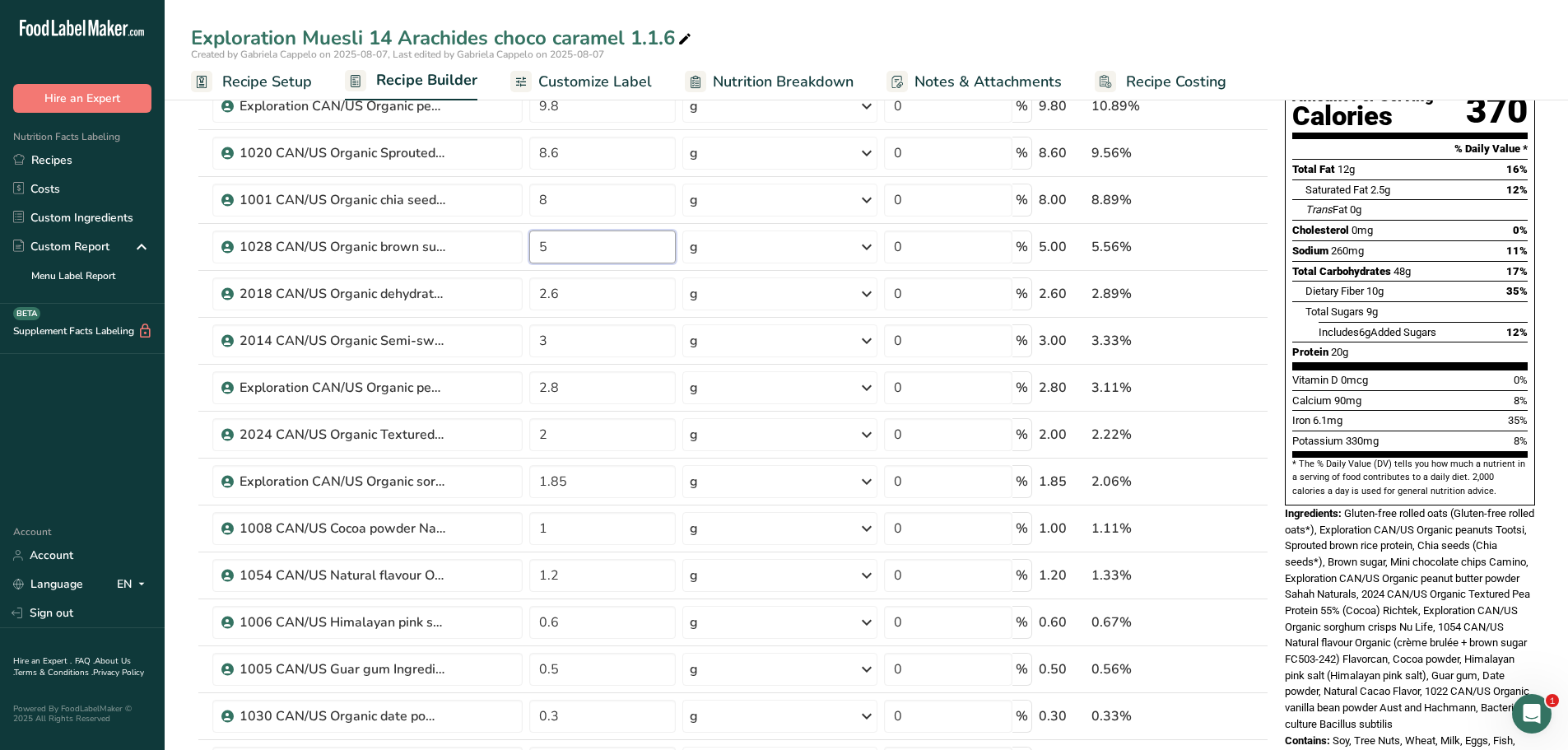 type on "5" 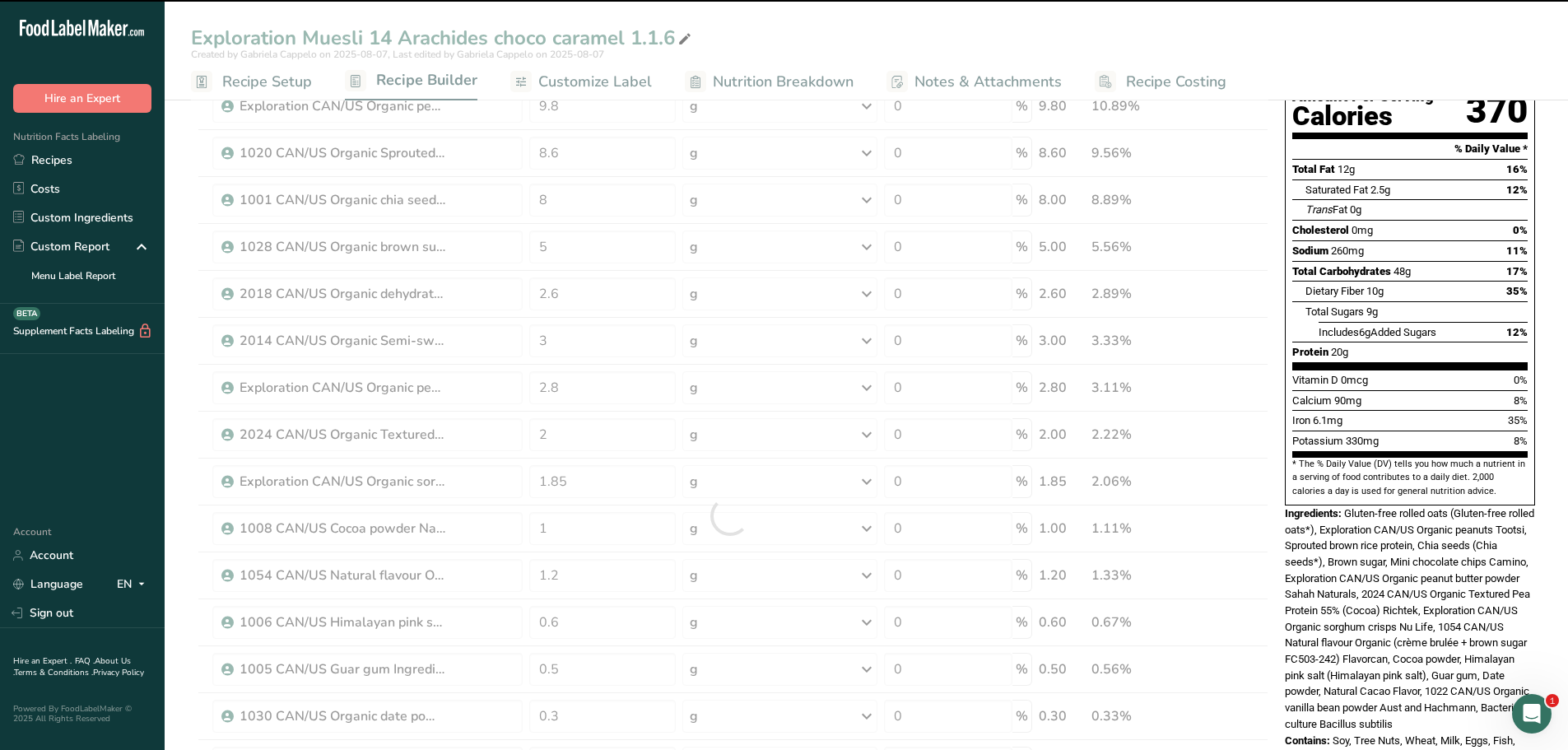 click on "Exploration Muesli 14 Arachides choco caramel 1.1.6
Created by [NAME] on 2025-08-07, Last edited by [NAME] on 2025-08-07
Recipe Setup                       Recipe Builder   Customize Label               Nutrition Breakdown               Notes & Attachments                 Recipe Costing
Add Ingredients
Manage Recipe         Delete Recipe           Duplicate Recipe             Scale Recipe             Save as Sub-Recipe   .a-a{fill:#347362;}.b-a{fill:#fff;}                               Nutrition Breakdown                 Recipe Card
NEW
Amino Acids Pattern Report           Activity History
Download
Choose your preferred label style
Standard FDA label
Standard FDA label
Tabular FDA label
Linear FDA label" at bounding box center [866, 766] 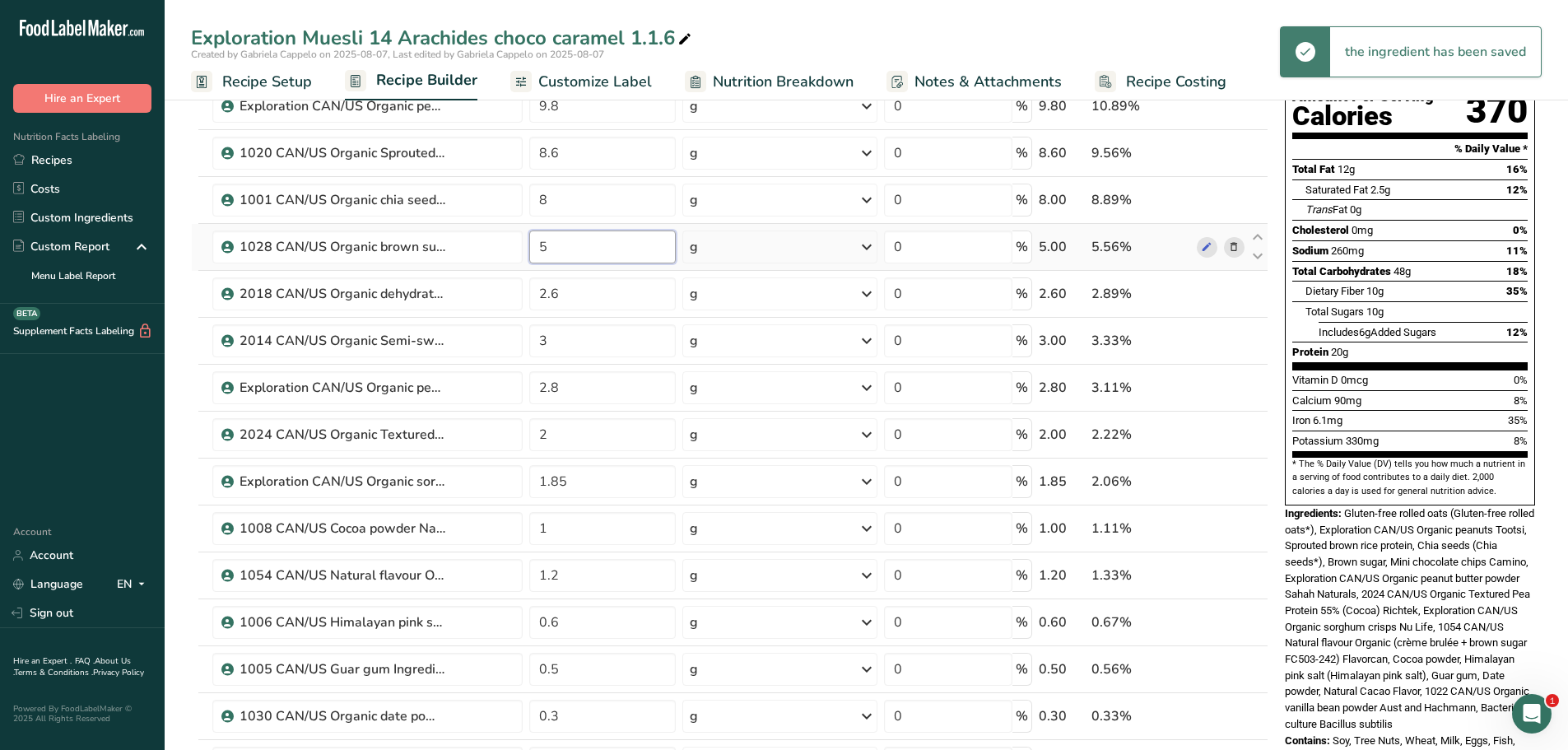 click on "5" at bounding box center [603, 247] 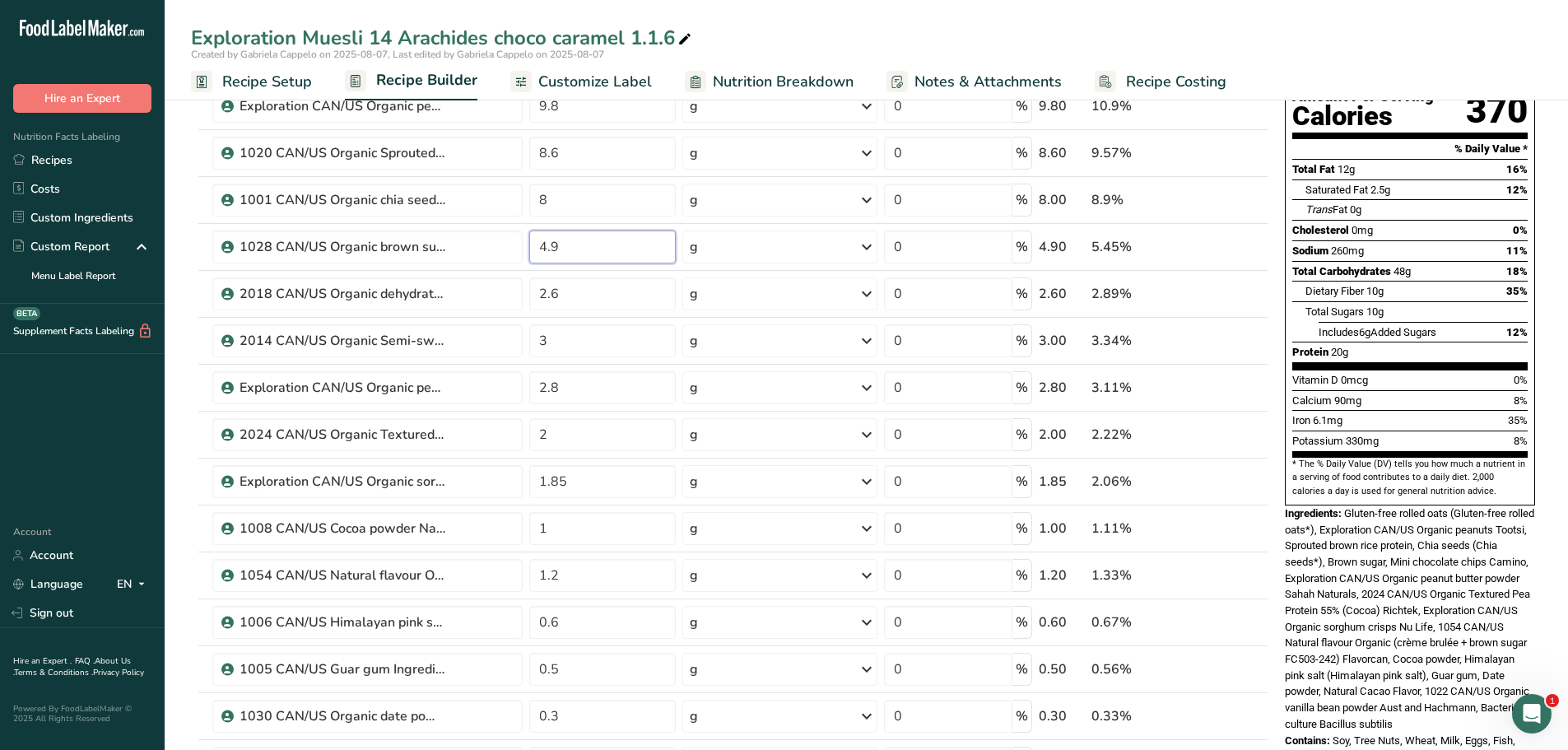 type on "4.9" 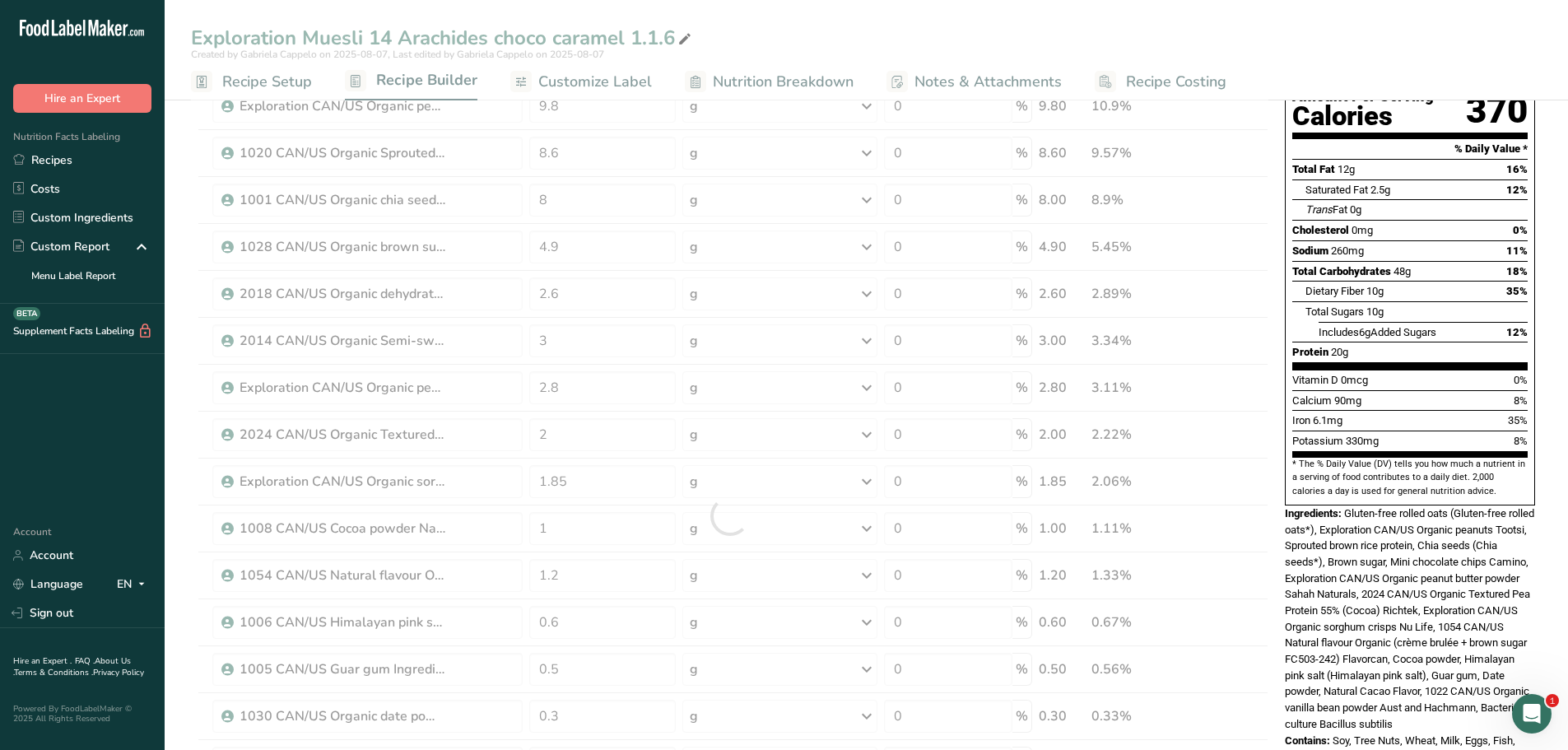 click on "Exploration Muesli 14 Arachides choco caramel 1.1.6
Created by [NAME] on 2025-08-07, Last edited by [NAME] on 2025-08-07
Recipe Setup                       Recipe Builder   Customize Label               Nutrition Breakdown               Notes & Attachments                 Recipe Costing
Add Ingredients
Manage Recipe         Delete Recipe           Duplicate Recipe             Scale Recipe             Save as Sub-Recipe   .a-a{fill:#347362;}.b-a{fill:#fff;}                               Nutrition Breakdown                 Recipe Card
NEW
Amino Acids Pattern Report           Activity History
Download
Choose your preferred label style
Standard FDA label
Standard FDA label
Tabular FDA label
Linear FDA label" at bounding box center (866, 766) 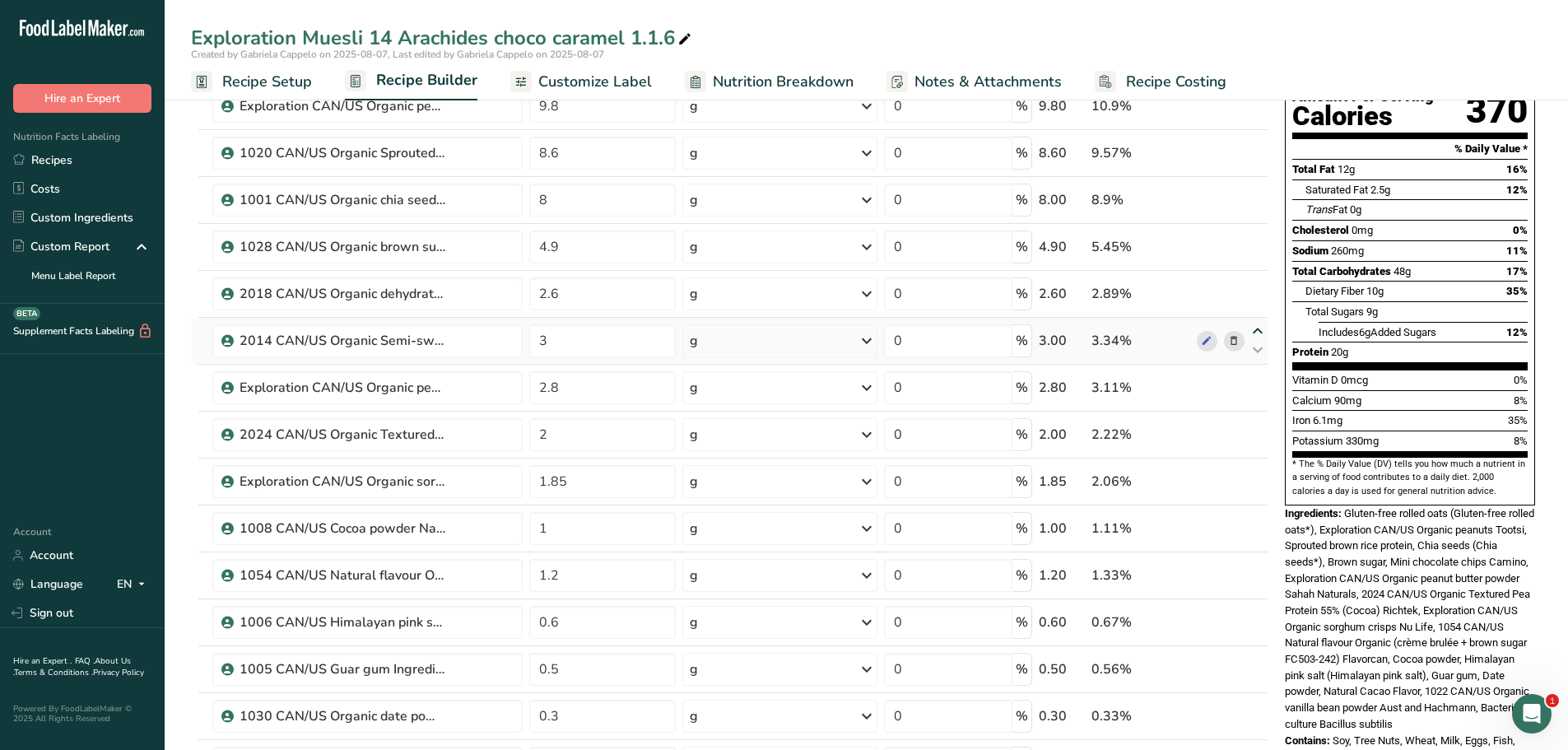click at bounding box center (1258, 331) 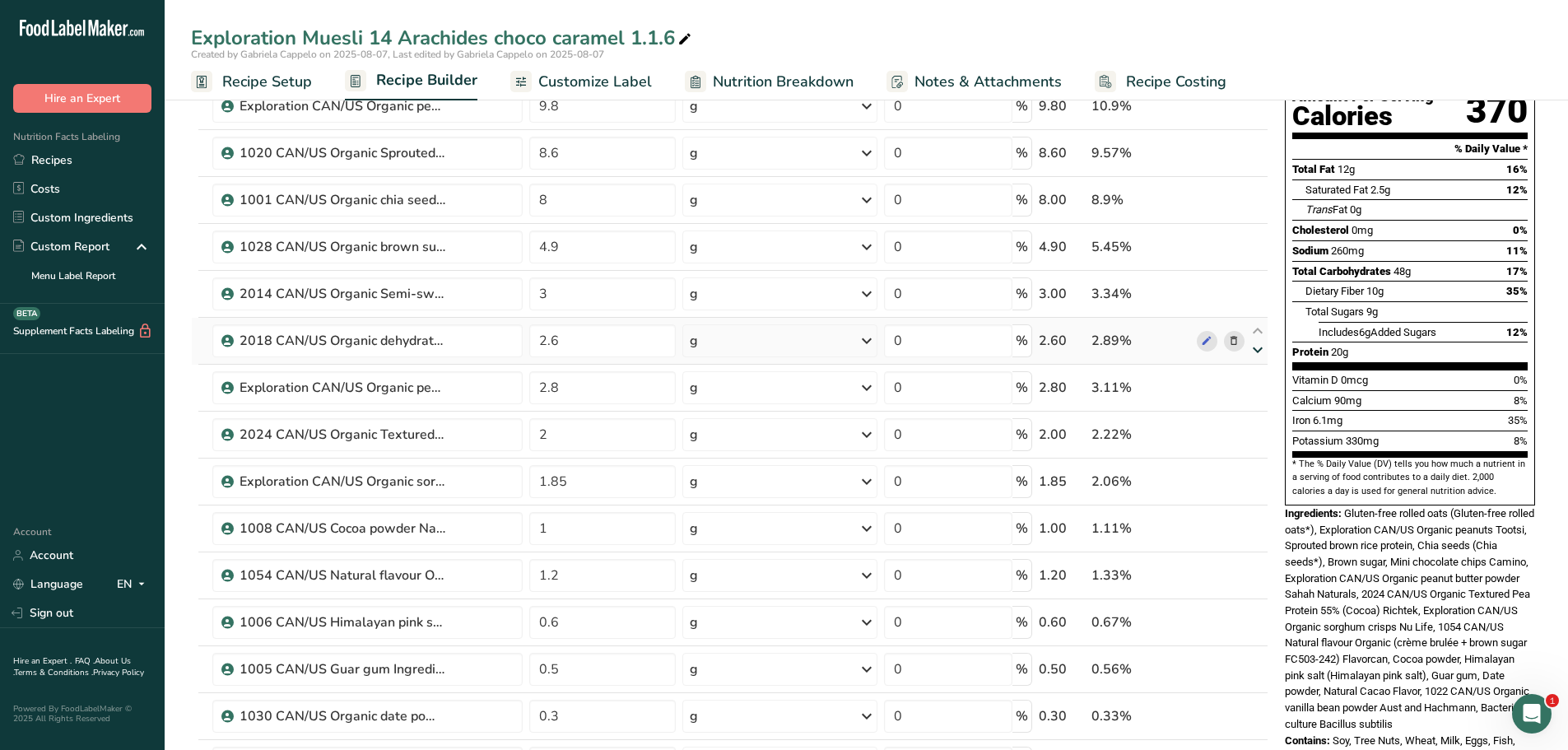 click at bounding box center (1258, 350) 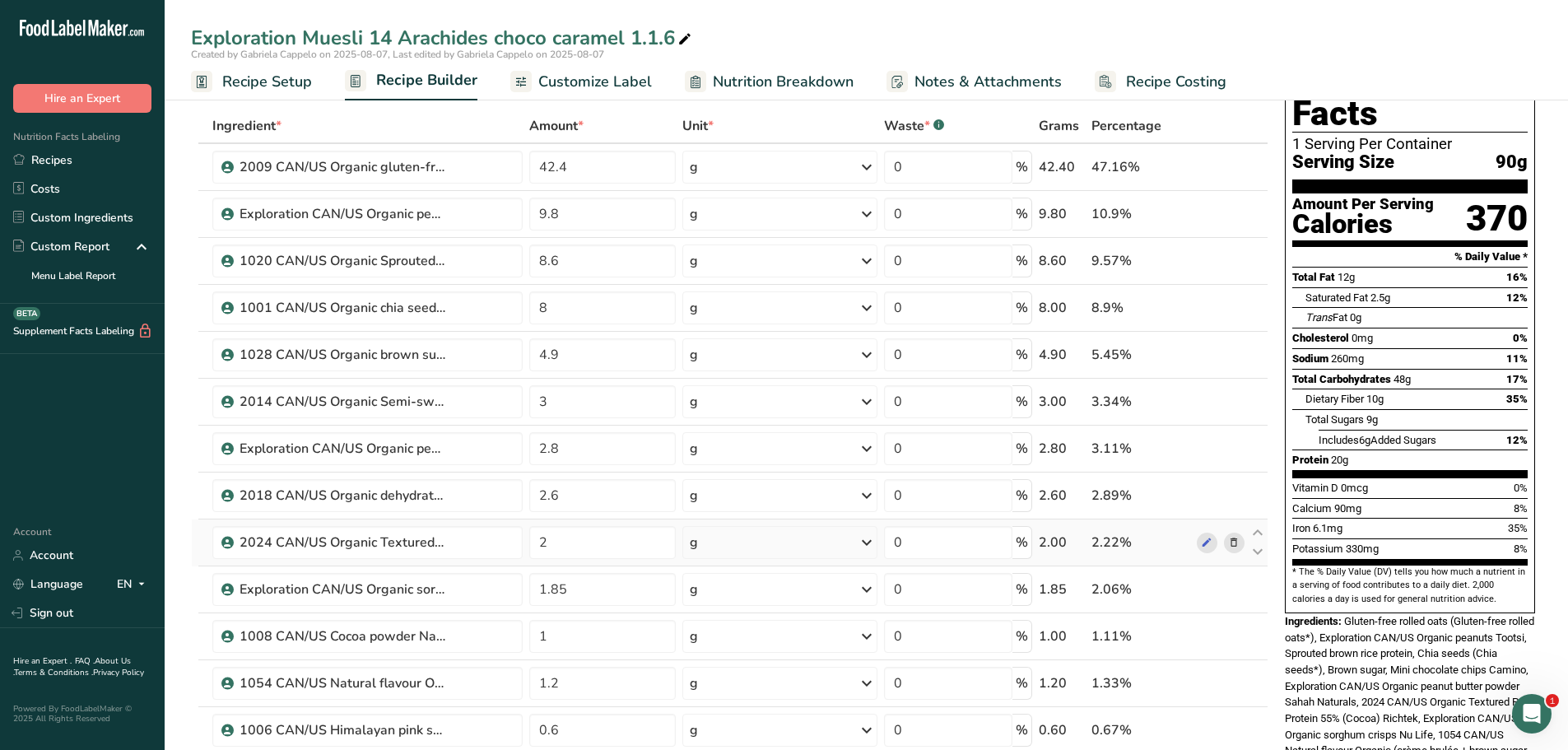 scroll, scrollTop: 0, scrollLeft: 0, axis: both 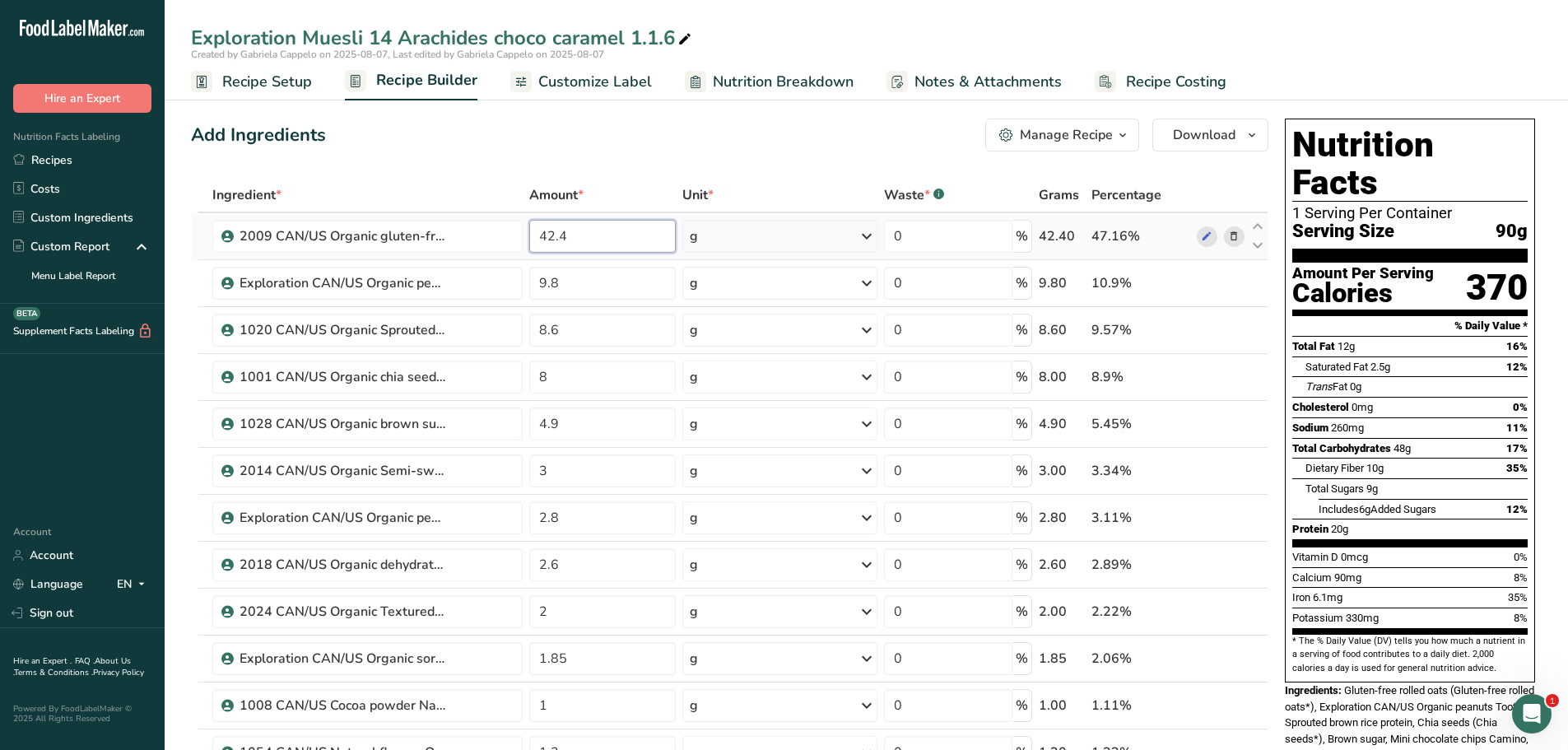 click on "42.4" at bounding box center (603, 236) 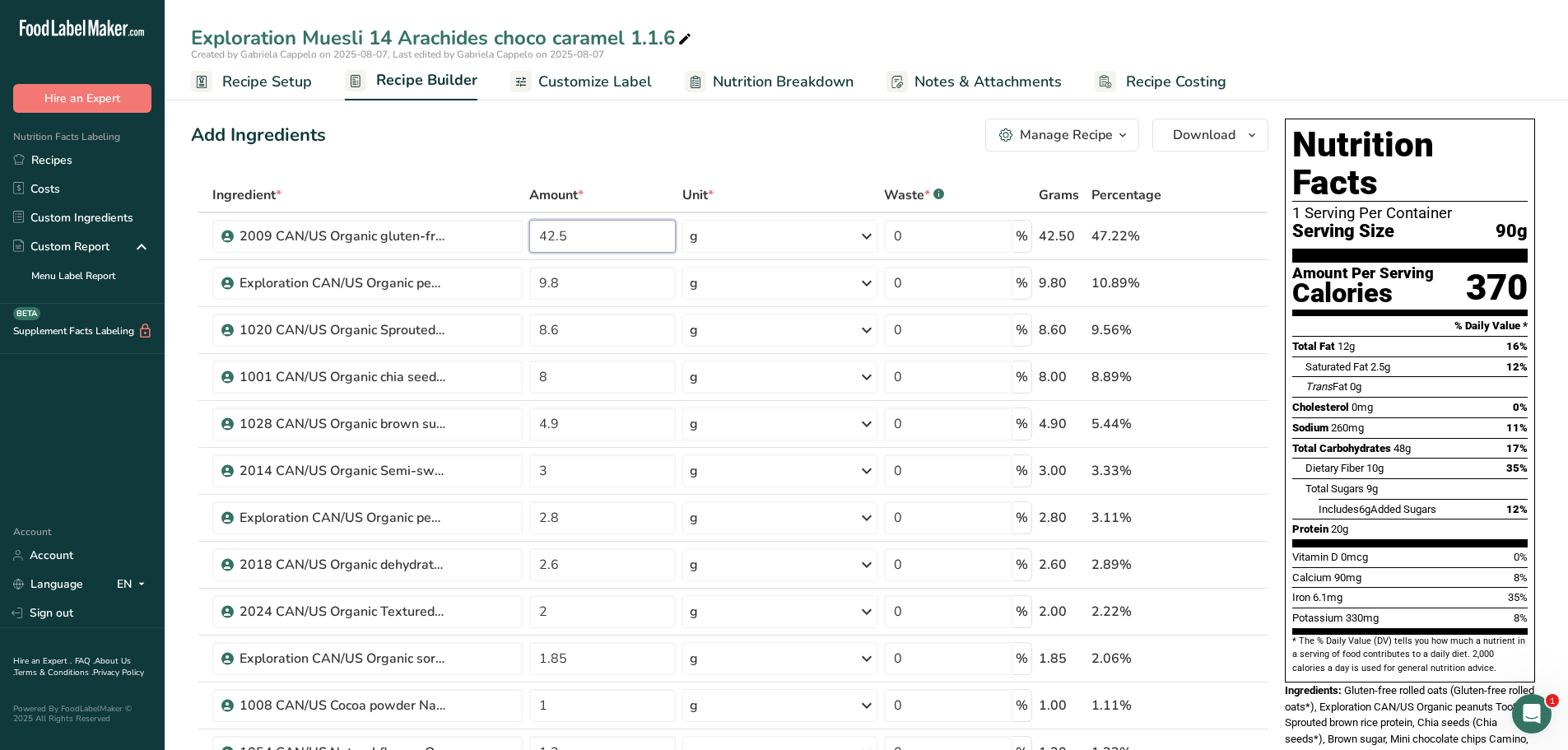type on "42.5" 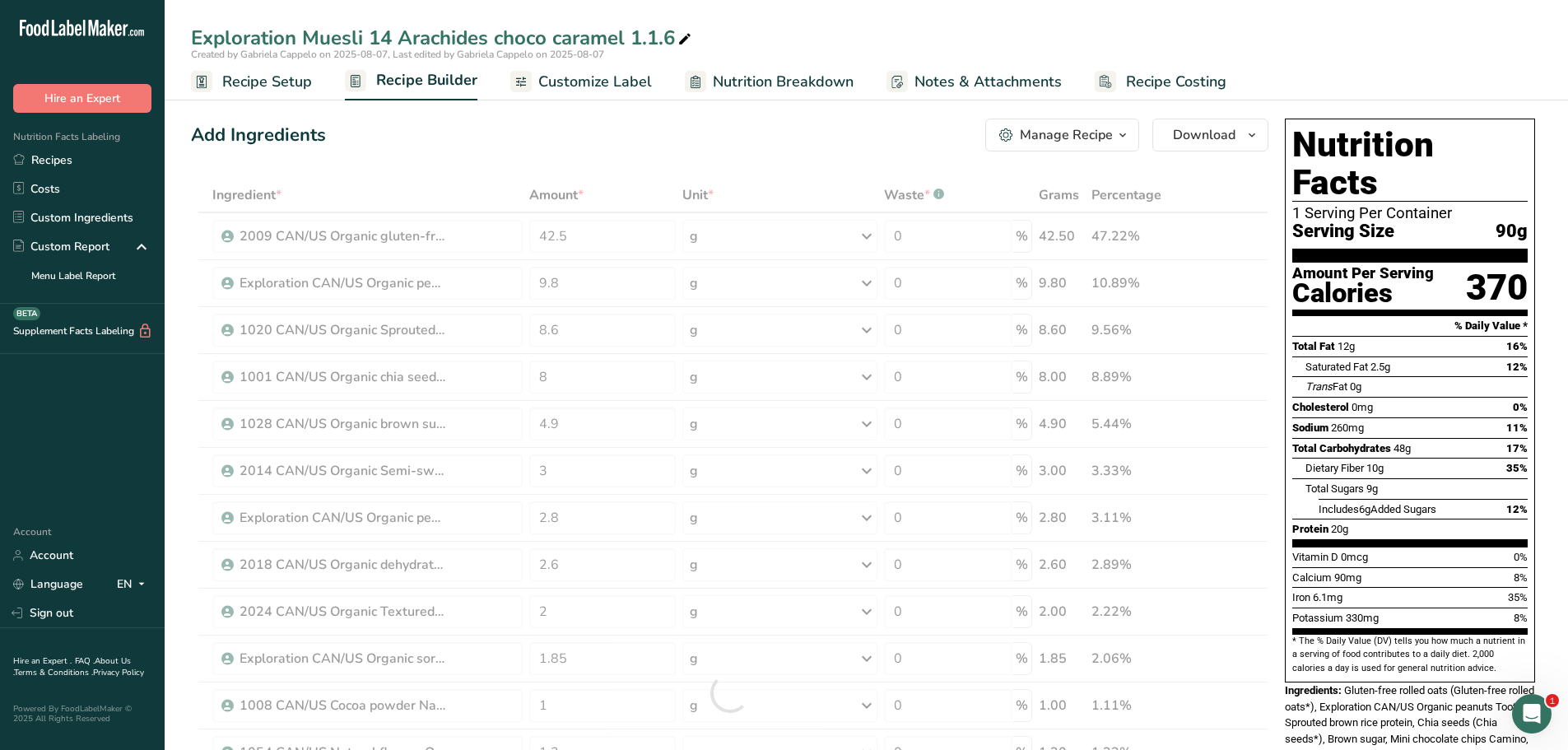 click on "Add Ingredients
Manage Recipe         Delete Recipe           Duplicate Recipe             Scale Recipe             Save as Sub-Recipe   .a-a{fill:#347362;}.b-a{fill:#fff;}                               Nutrition Breakdown                 Recipe Card
NEW
Amino Acids Pattern Report           Activity History
Download
Choose your preferred label style
Standard FDA label
Standard FDA label
The most common format for nutrition facts labels in compliance with the FDA's typeface, style and requirements
Tabular FDA label
A label format compliant with the FDA regulations presented in a tabular (horizontal) display.
Linear FDA label
A simple linear display for small sized packages.
Simplified FDA label" at bounding box center (729, 135) 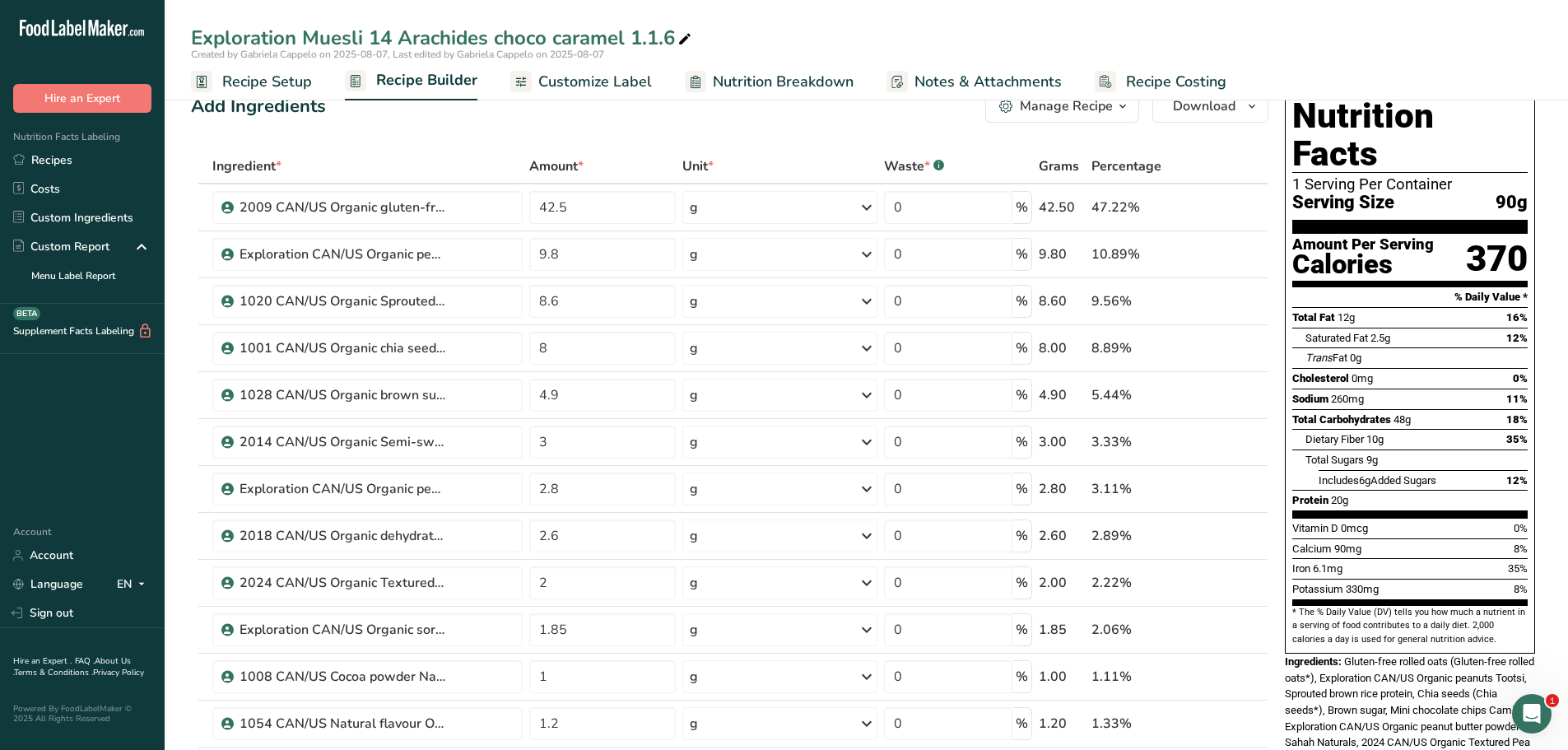 scroll, scrollTop: 0, scrollLeft: 0, axis: both 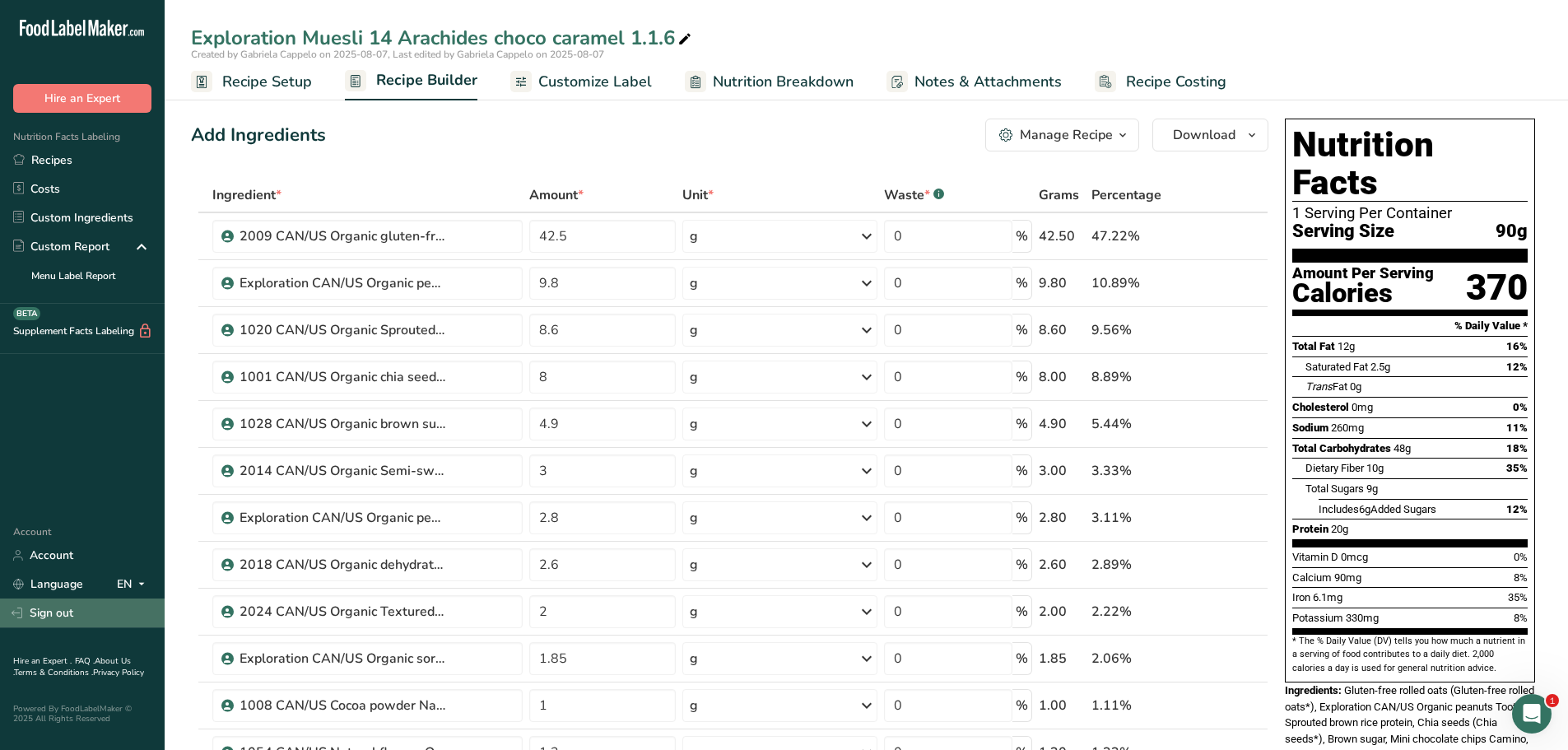 click on "Sign out" at bounding box center (82, 613) 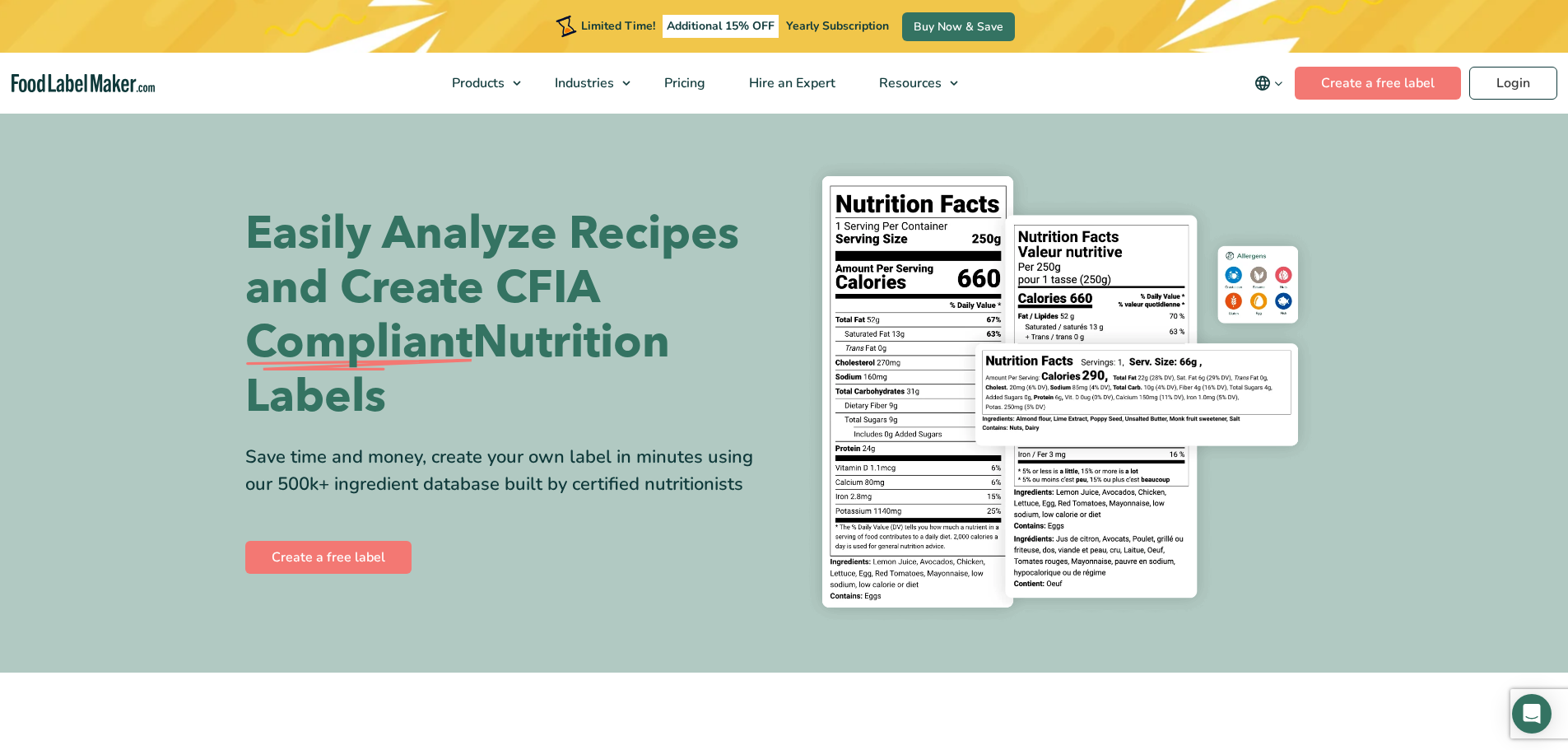 scroll, scrollTop: 0, scrollLeft: 0, axis: both 